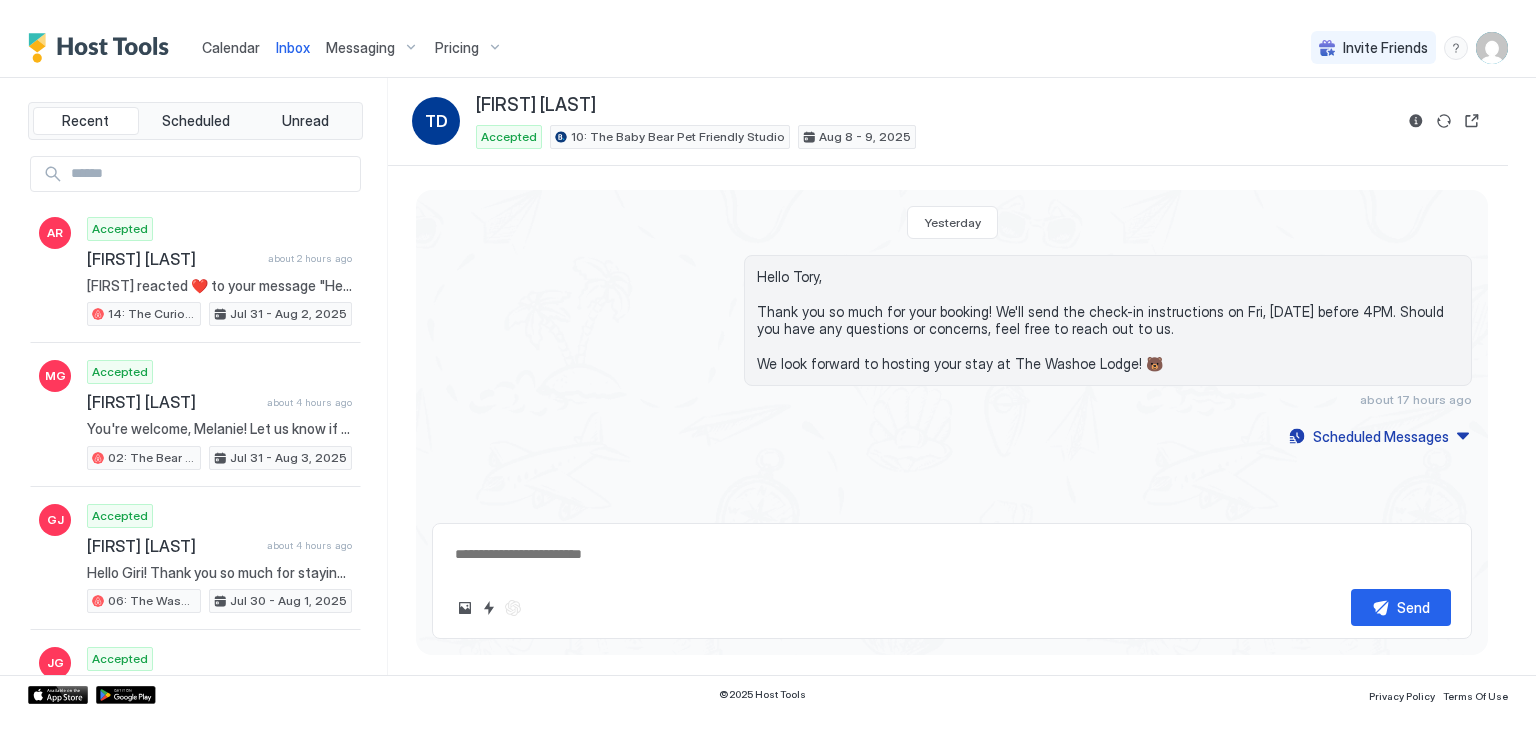 scroll, scrollTop: 0, scrollLeft: 0, axis: both 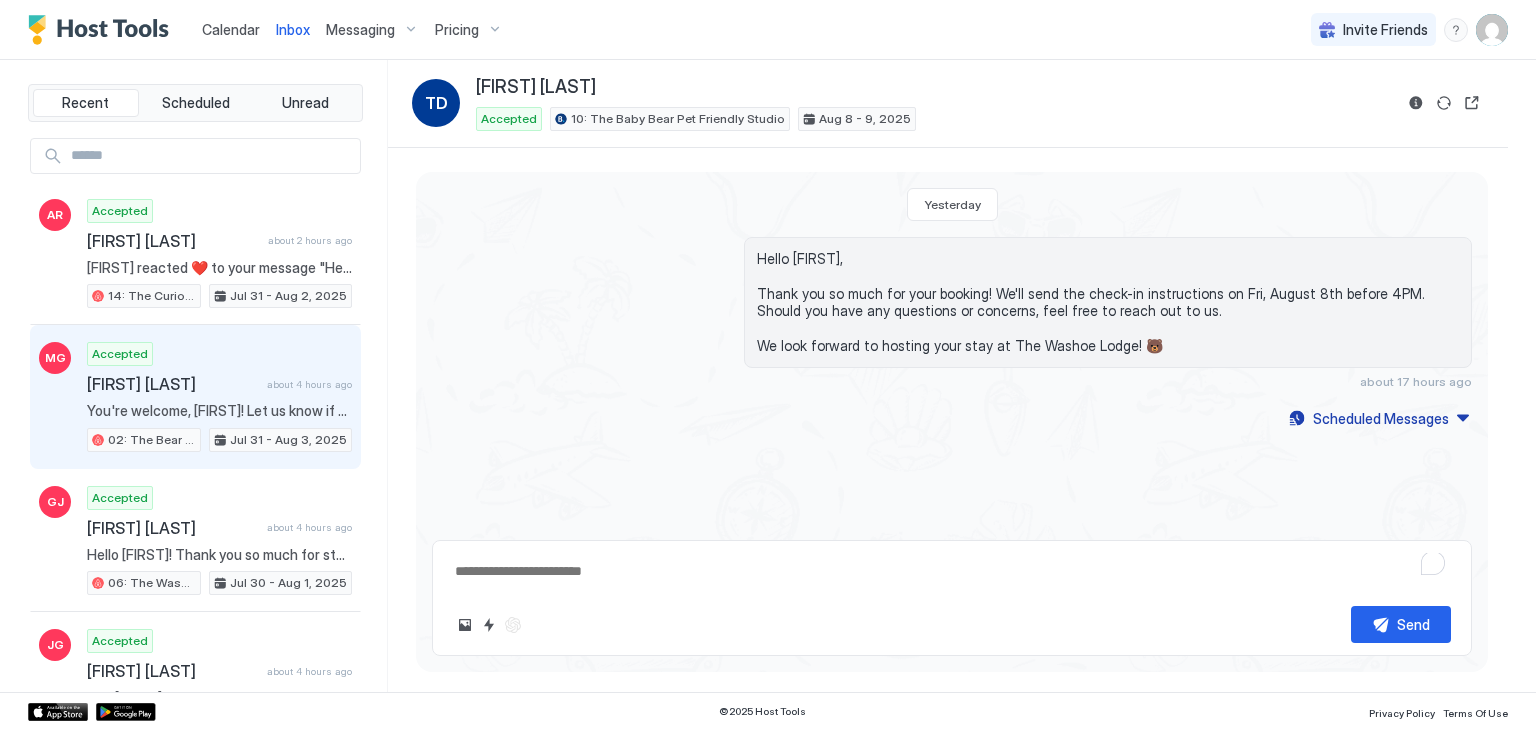 click on "Accepted [FIRST] [LAST] about 4 hours ago You're welcome, [FIRST]! Let us know if you need anything. 02: The Bear Paw Pet Friendly King Studio Jul 31 - Aug 3, 2025" at bounding box center (219, 397) 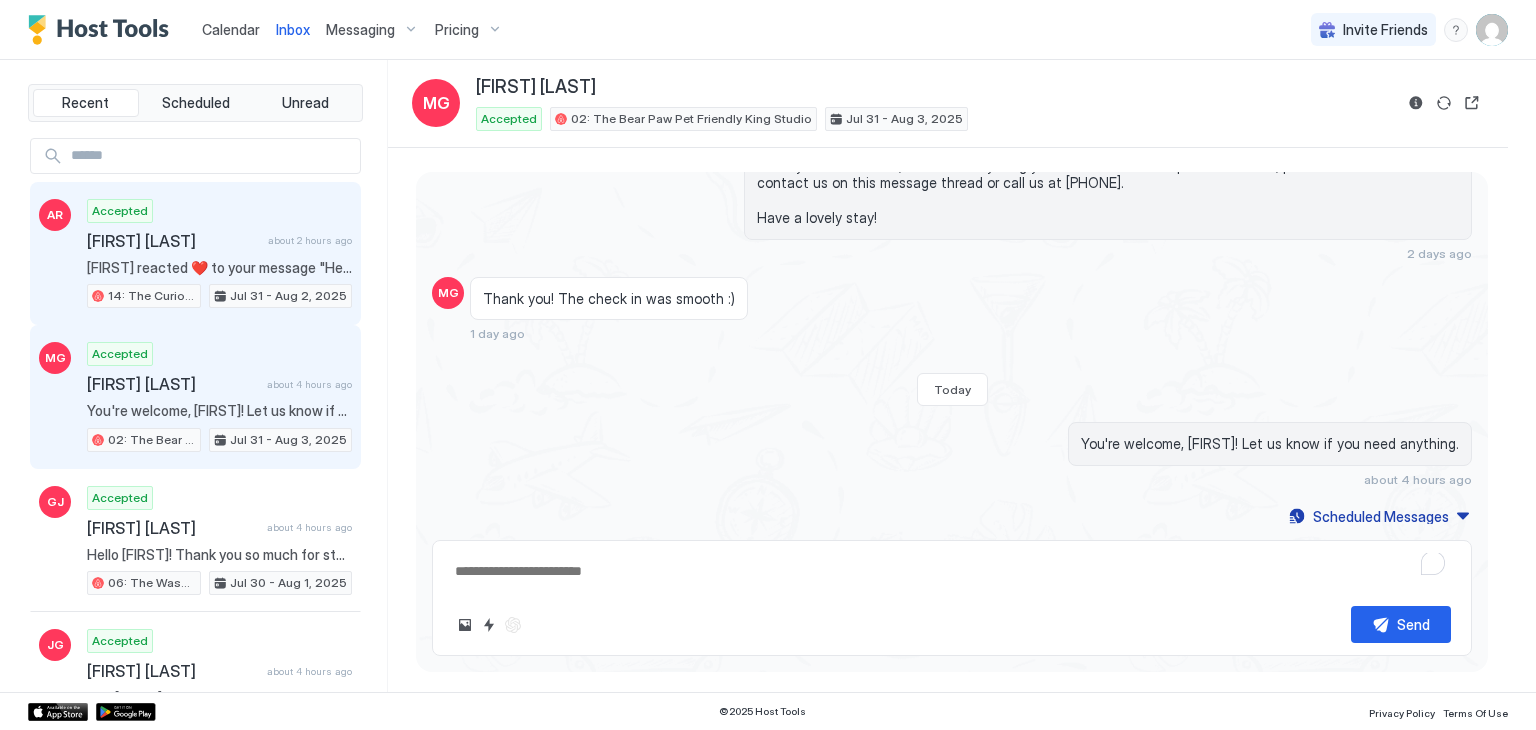 click on "[FIRST] reacted ❤️ to your message "Hello Aaron! Thank you so much for staying with us; it was a pleasure to host you! We hope you had a relaxing and enjoyable visit. Wishing you safe travels, and we hope to welcome you back again soon!"" at bounding box center [219, 268] 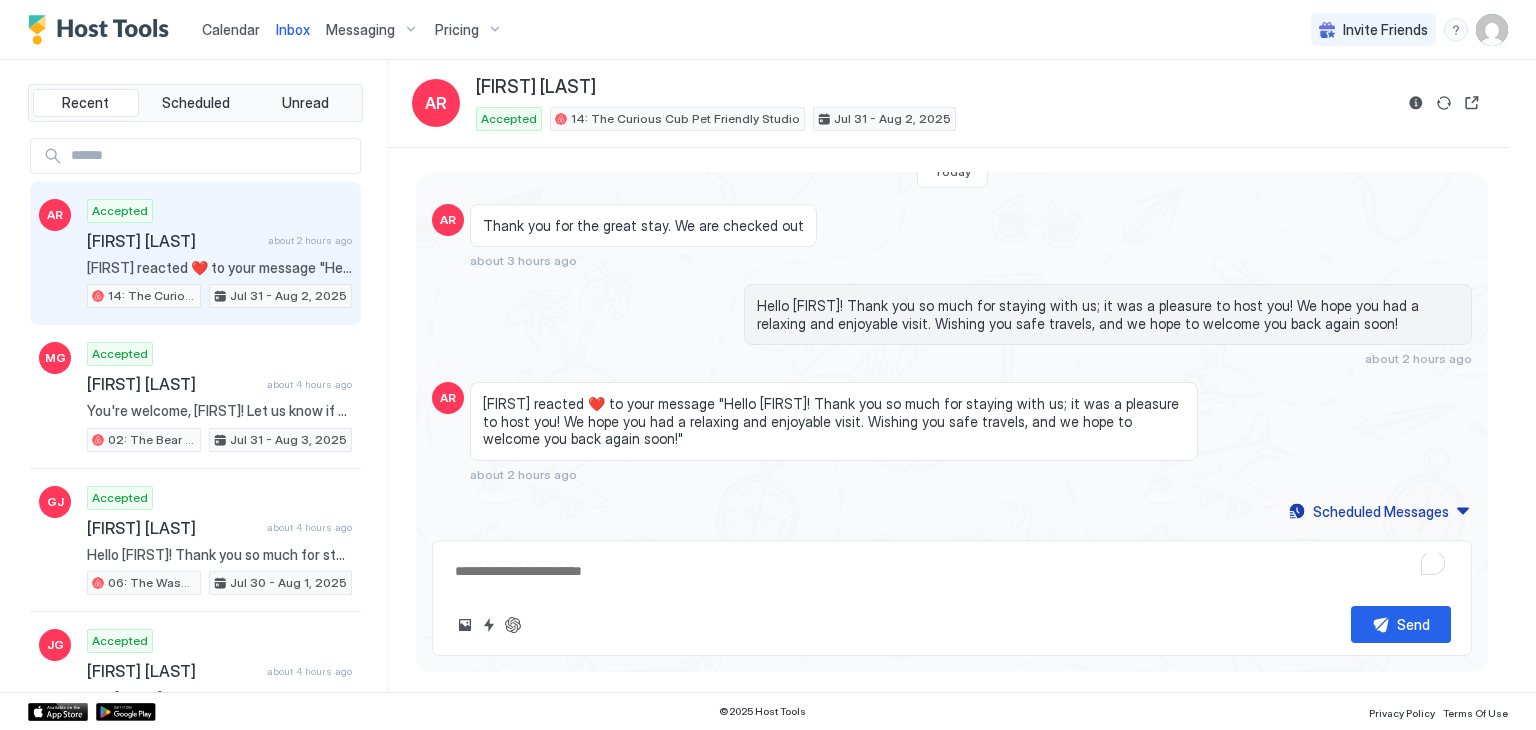 scroll, scrollTop: 942, scrollLeft: 0, axis: vertical 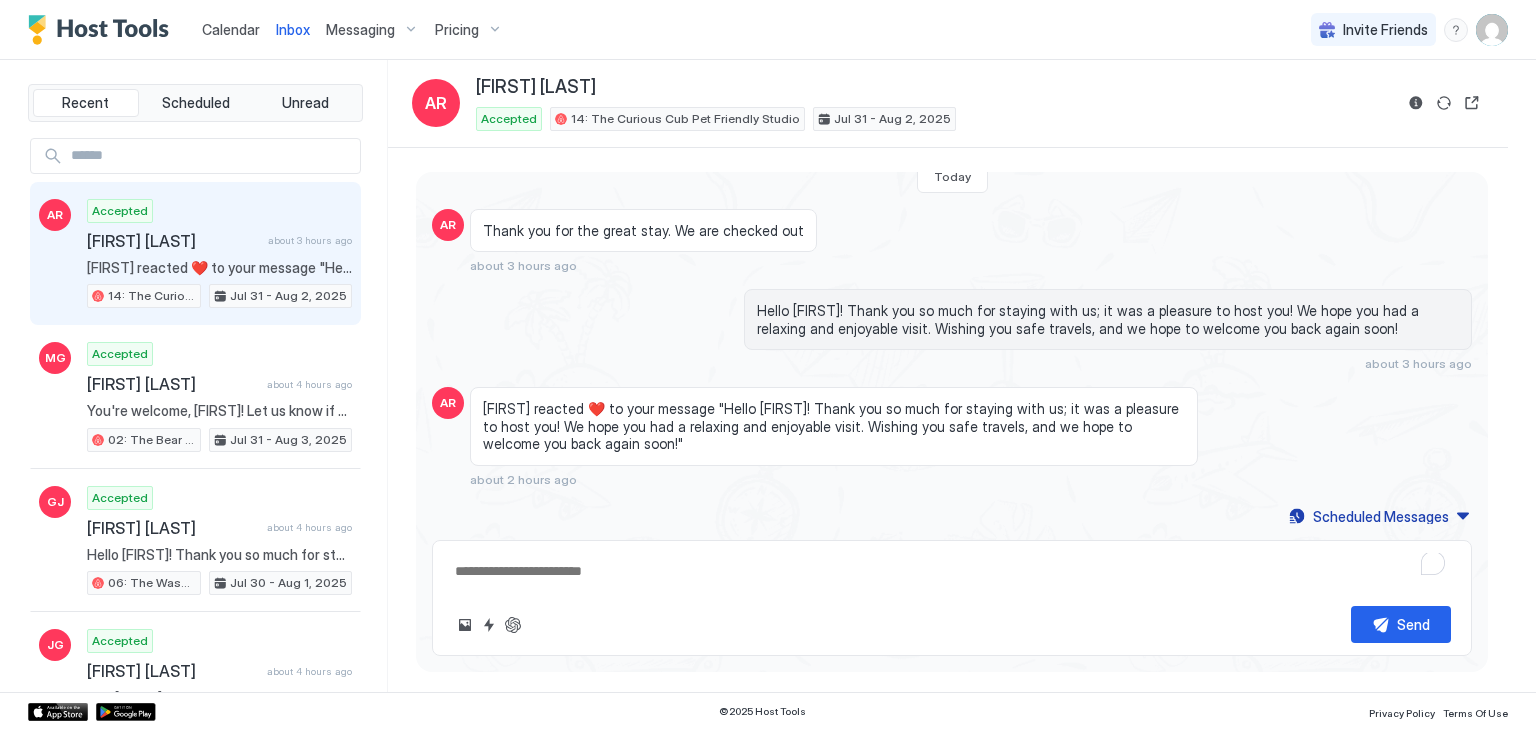 type on "*" 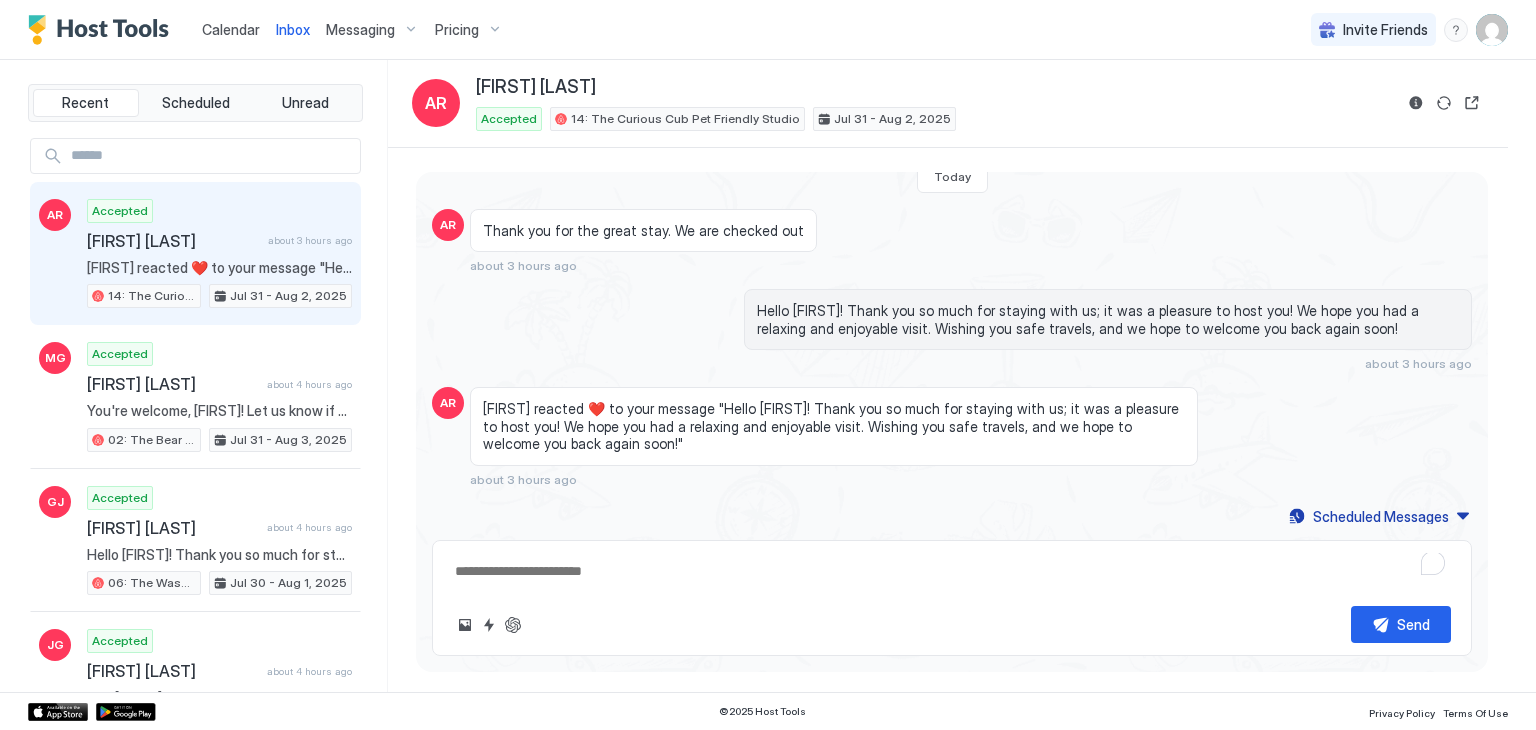 click on "Calendar" at bounding box center (231, 29) 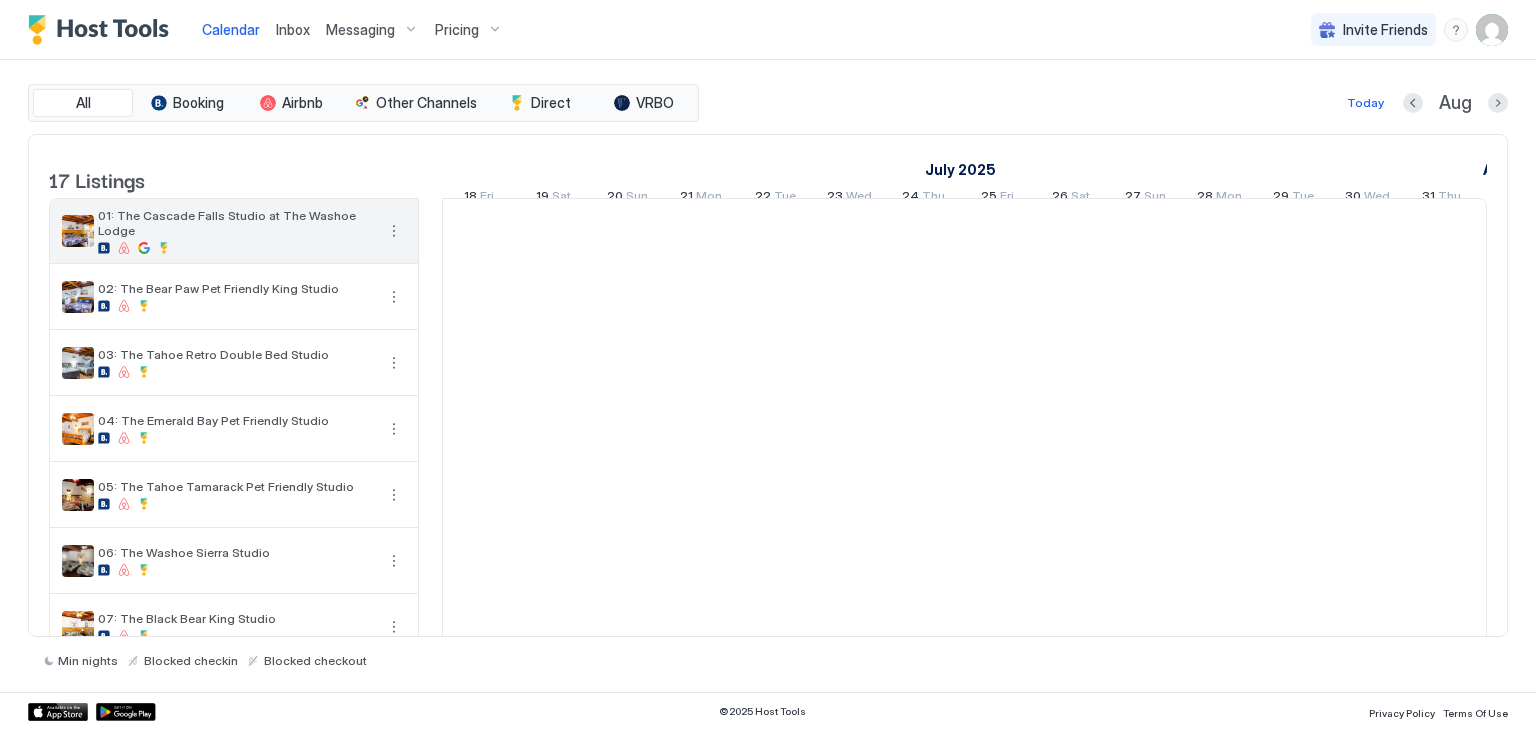 scroll, scrollTop: 0, scrollLeft: 1111, axis: horizontal 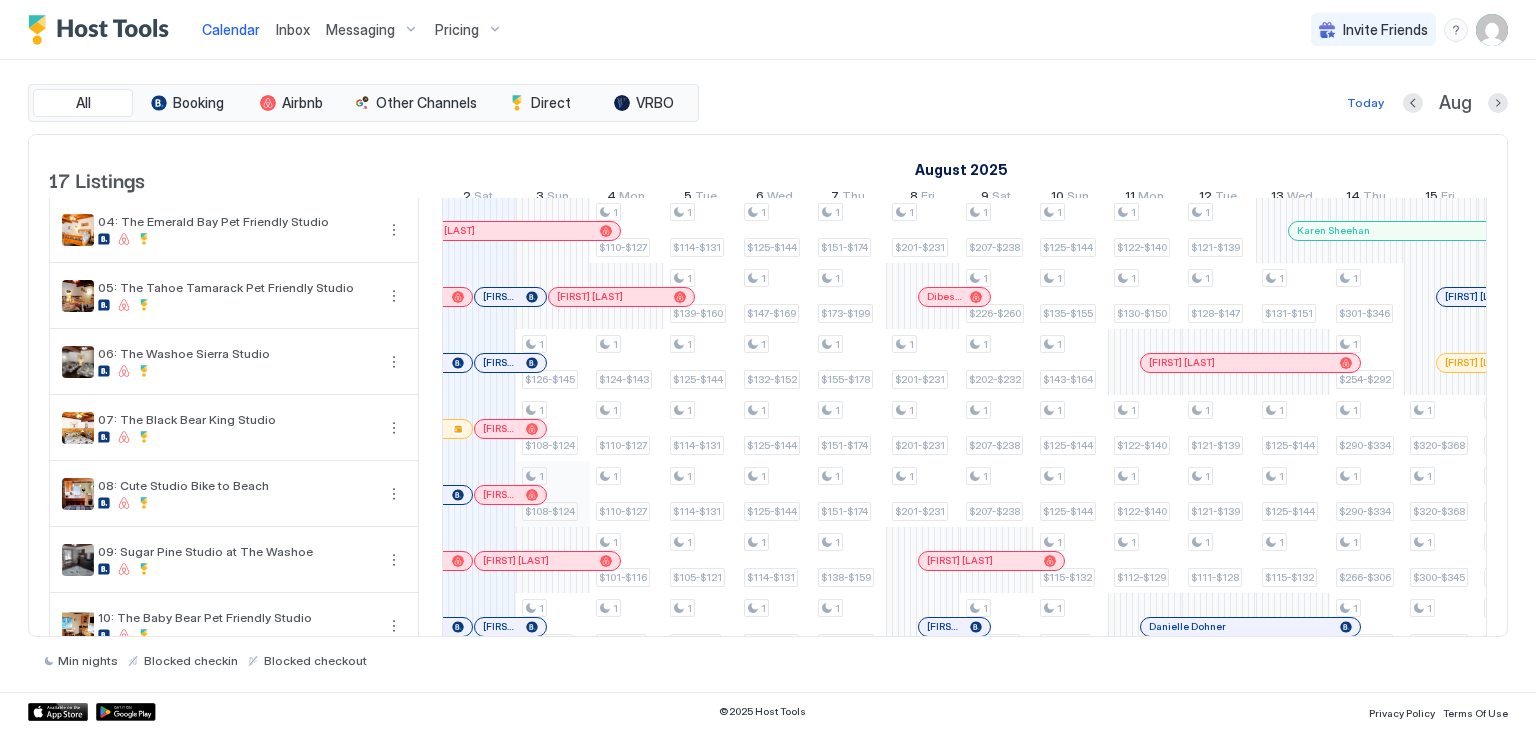click on "1 $108-$124 1 $108-$124 1 $126-$145 1 $108-$124 1 $108-$124 1 $90-$104 1 $99-$114 1 $90-$104 1 $90-$104 1 $90-$104 1 $110-$127 1 $110-$127 1 $110-$127 1 $124-$143 1 $110-$127 1 $110-$127 1 $101-$116 1 $91-$105 1 $101-$116 1 $101-$116 1 $91-$105 1 $91-$105 1 $91-$105 1 $114-$131 1 $114-$131 1 $114-$131 1 $139-$160 1 $125-$144 1 $114-$131 1 $114-$131 1 $105-$121 1 $94-$108 1 $105-$121 1 $105-$121 1 $94-$108 1 $94-$108 1 $94-$108 1 $125-$144 1 $125-$144 1 $125-$144 1 $147-$169 1 $132-$152 1 $125-$144 1 $125-$144 1 $114-$131 1 $103-$118 1 $114-$131 1 $114-$131 1 $103-$118 1 $103-$118 1 $103-$118 1 $151-$174 1 $151-$174 1 $146-$168 1 $151-$174 1 $173-$199 1 $155-$178 1 $151-$174 1 $151-$174 1 $138-$159 1 $125-$144 1 $138-$159 1 $138-$159 1 $120-$138 1 $125-$144 1 $125-$144 1 $125-$144 1 $201-$231 1 $201-$231 1 $189-$217 1 $201-$231 1 $201-$231 1 $201-$231 1 $201-$231 1 $185-$213 1 $185-$213 1 $166-$191 1 $207-$238 1 $207-$238 1 $207-$238 1 $226-$260 1 $202-$232 1 $207-$238 1 $207-$238 1 $157-$181 1 $190-$219 1 1 1" at bounding box center (1330, 560) 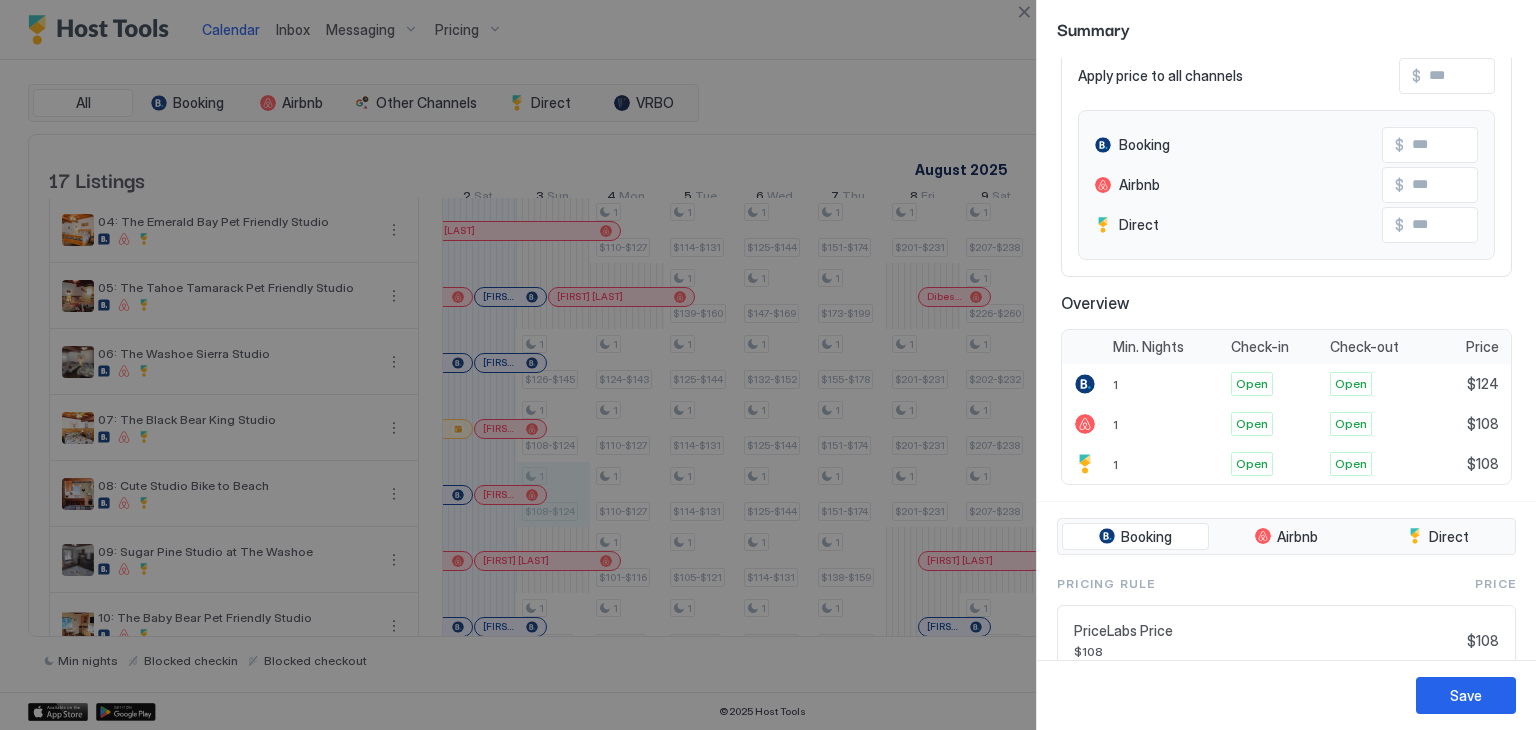 scroll, scrollTop: 0, scrollLeft: 0, axis: both 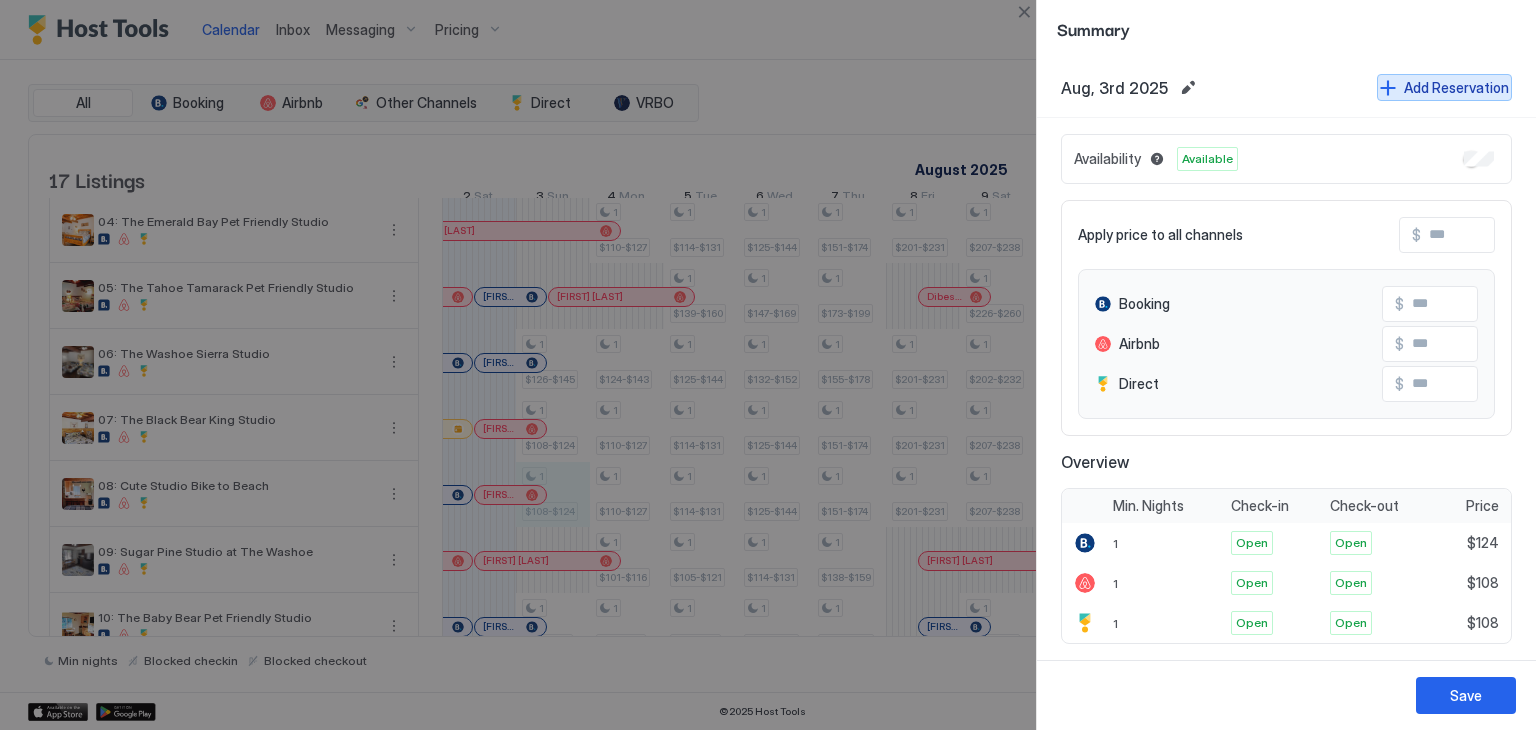click on "Add Reservation" at bounding box center [1456, 87] 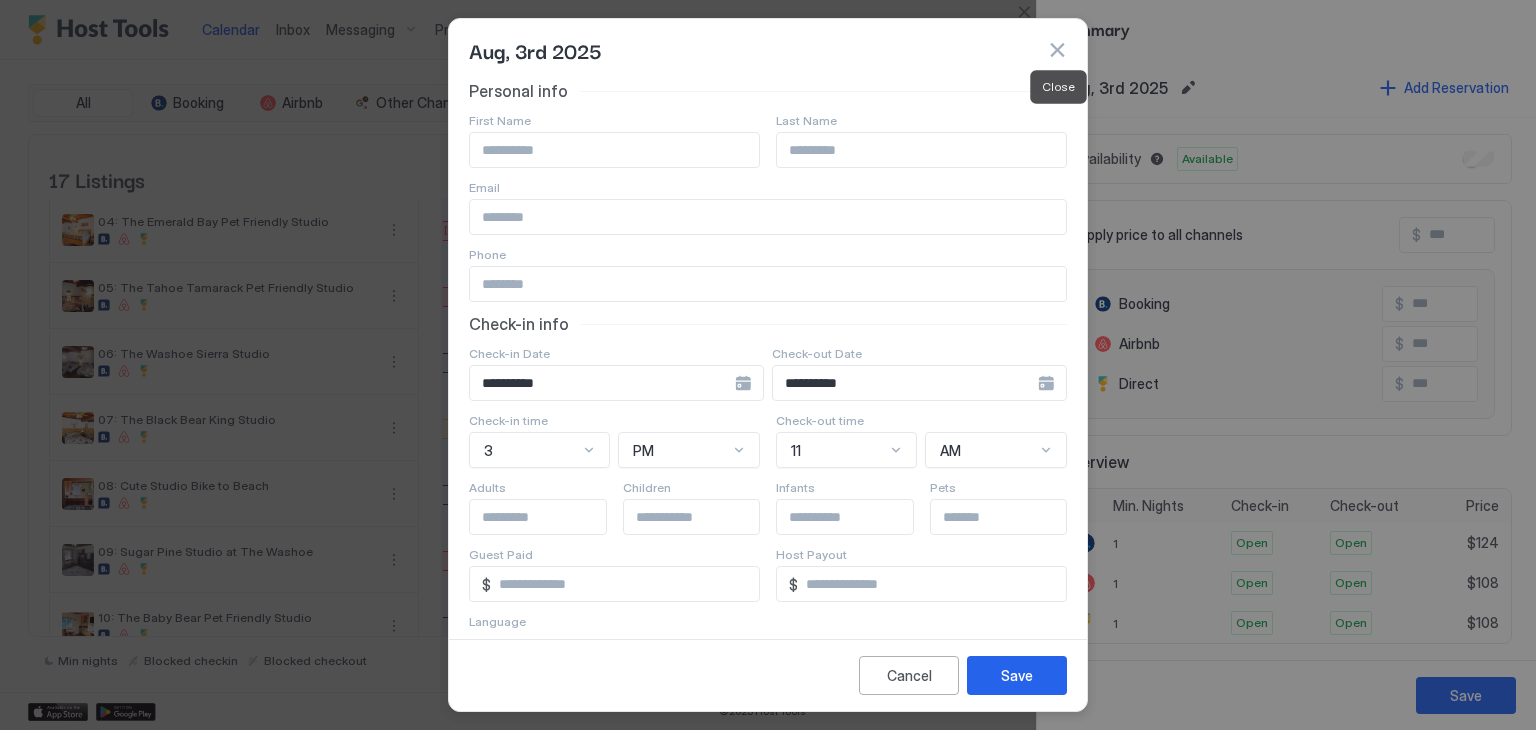 click at bounding box center (1057, 50) 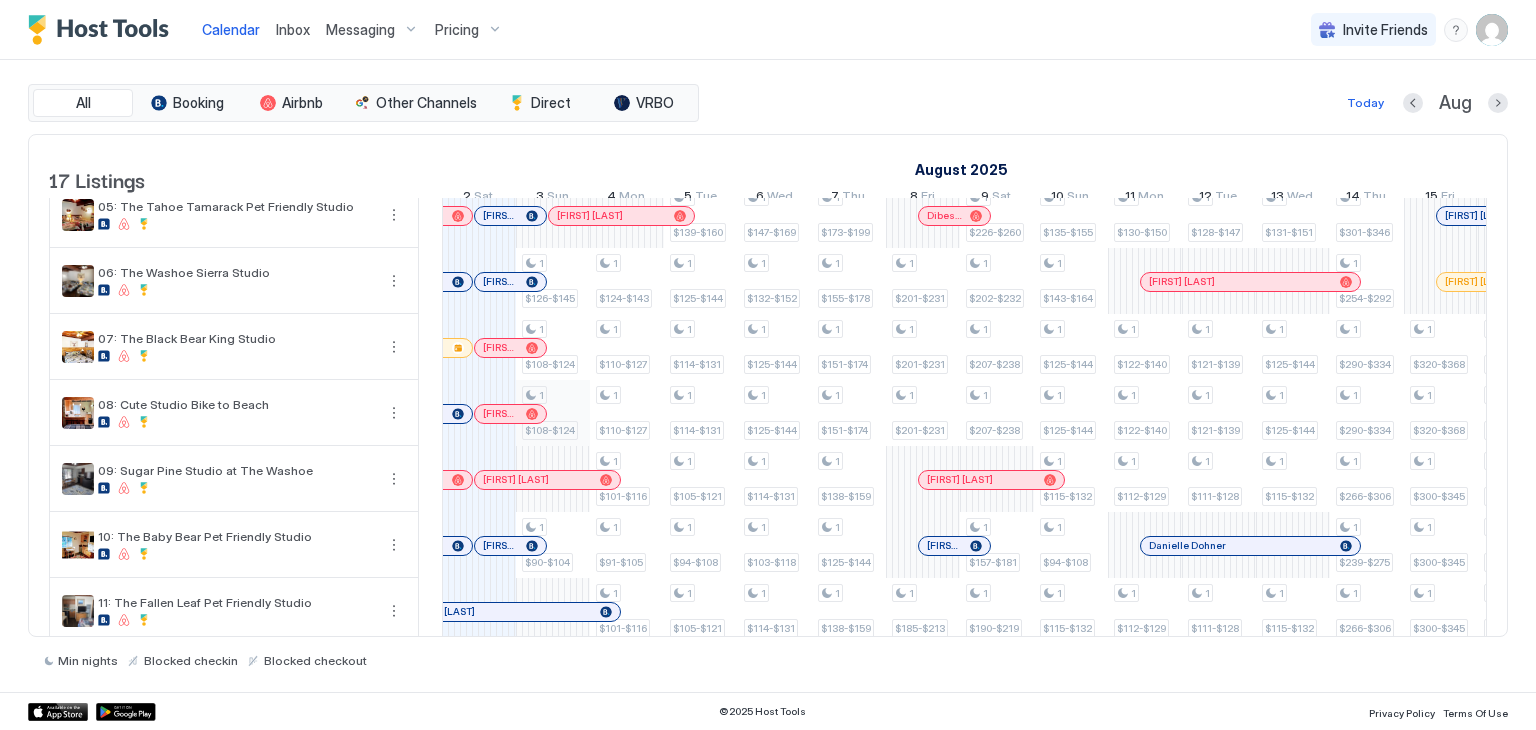 scroll, scrollTop: 284, scrollLeft: 0, axis: vertical 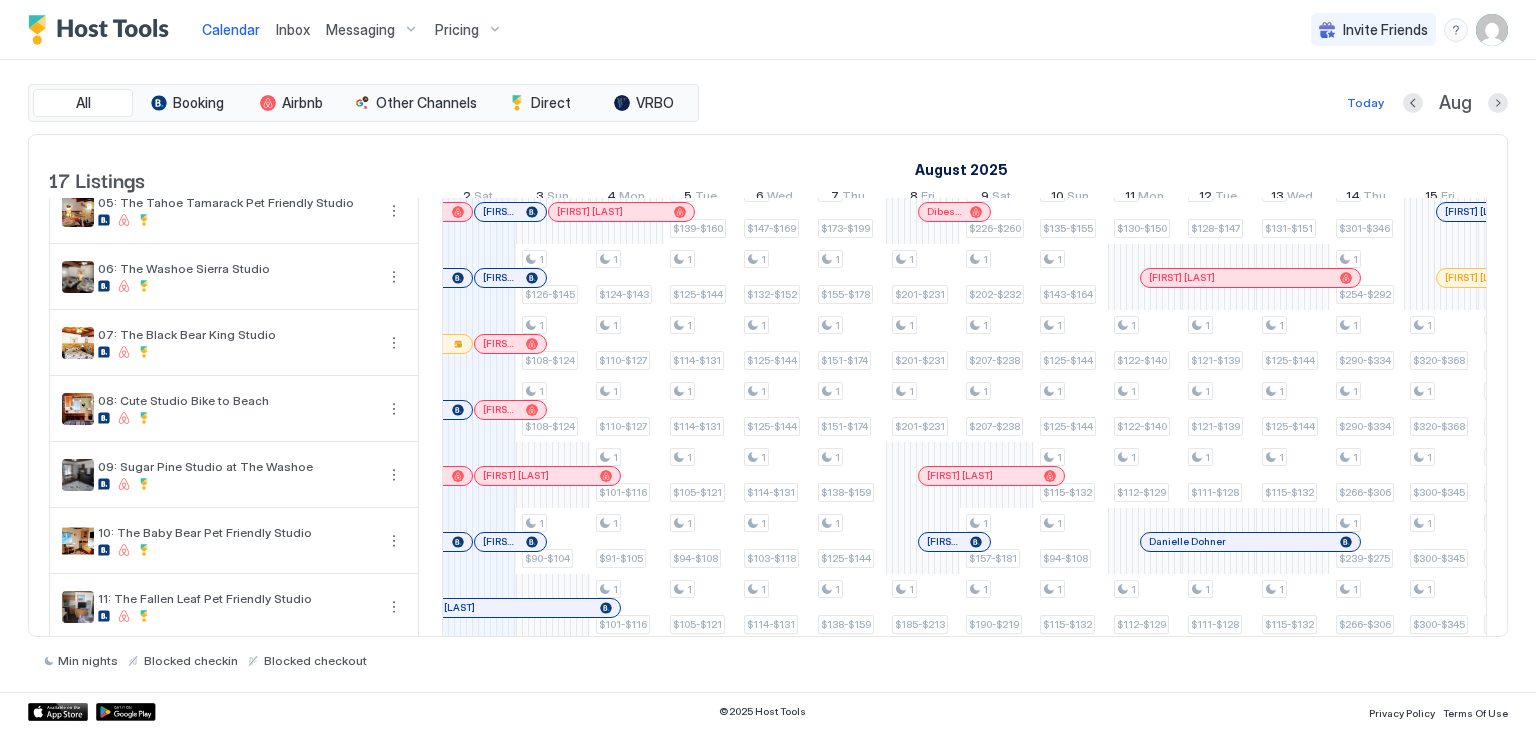 click at bounding box center [532, 410] 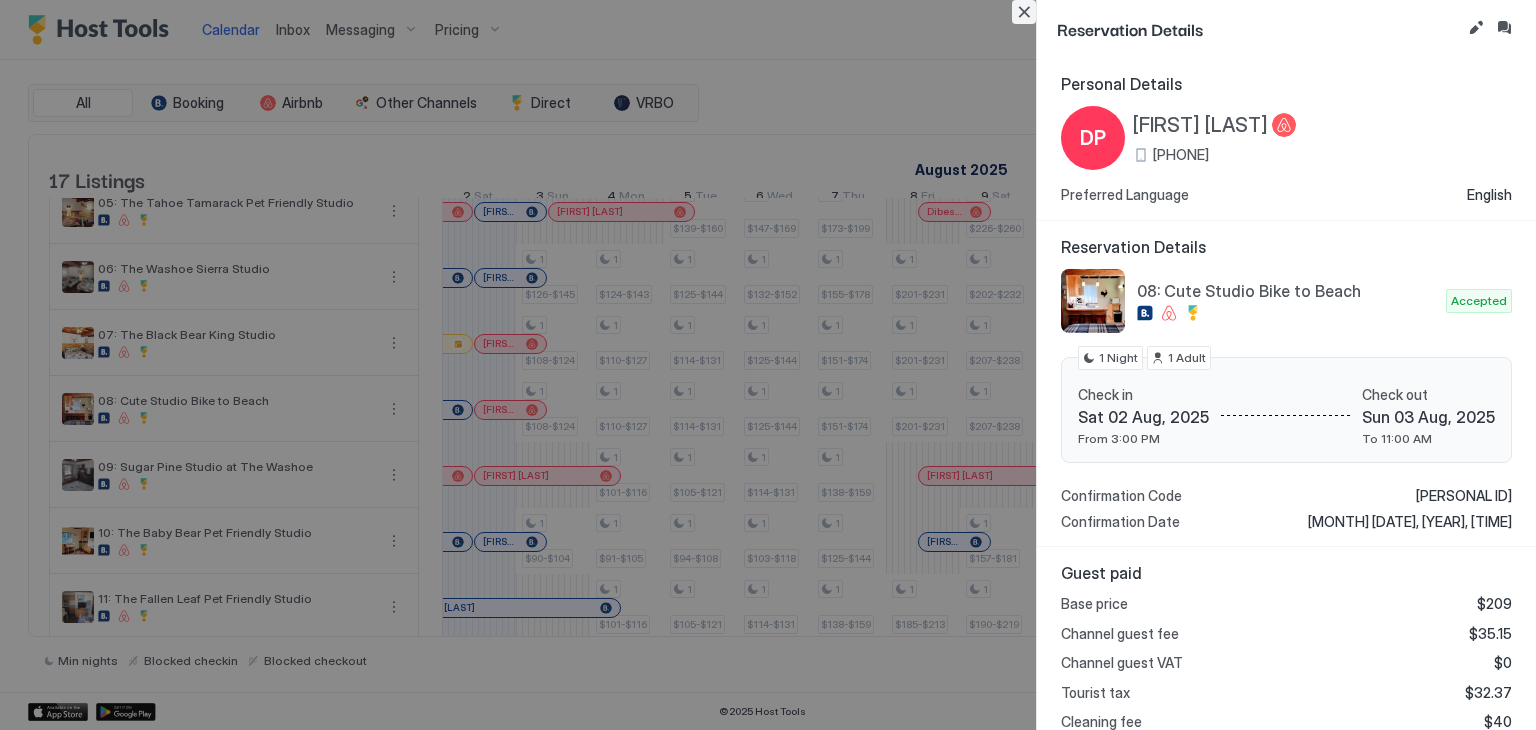 click at bounding box center [1024, 12] 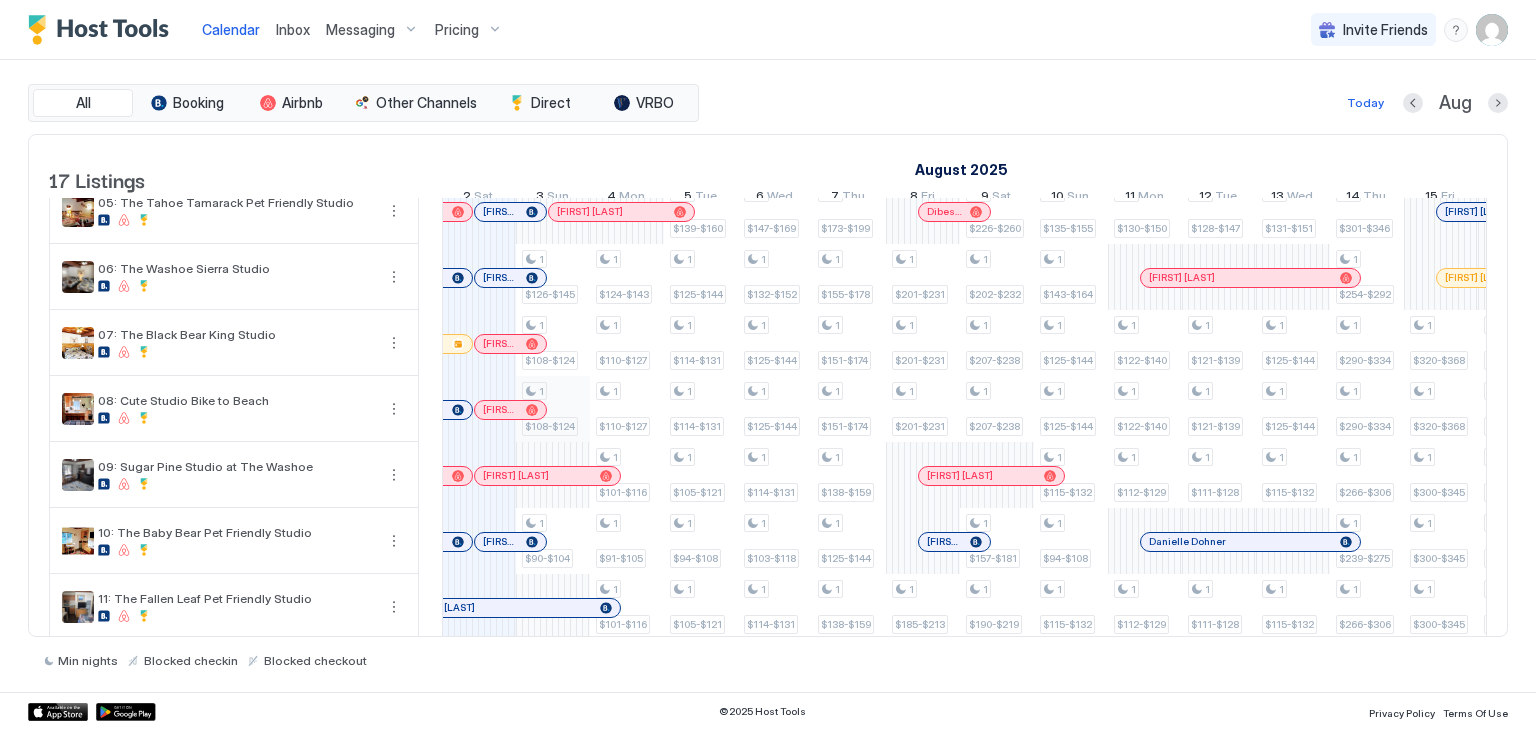 click on "1 $108-$124 1 $108-$124 1 $126-$145 1 $108-$124 1 $108-$124 1 $90-$104 1 $99-$114 1 $90-$104 1 $90-$104 1 $90-$104 1 $110-$127 1 $110-$127 1 $110-$127 1 $124-$143 1 $110-$127 1 $110-$127 1 $101-$116 1 $91-$105 1 $101-$116 1 $101-$116 1 $91-$105 1 $91-$105 1 $91-$105 1 $114-$131 1 $114-$131 1 $114-$131 1 $139-$160 1 $125-$144 1 $114-$131 1 $114-$131 1 $105-$121 1 $94-$108 1 $105-$121 1 $105-$121 1 $94-$108 1 $94-$108 1 $94-$108 1 $125-$144 1 $125-$144 1 $125-$144 1 $147-$169 1 $132-$152 1 $125-$144 1 $125-$144 1 $114-$131 1 $103-$118 1 $114-$131 1 $114-$131 1 $103-$118 1 $103-$118 1 $103-$118 1 $151-$174 1 $151-$174 1 $146-$168 1 $151-$174 1 $173-$199 1 $155-$178 1 $151-$174 1 $151-$174 1 $138-$159 1 $125-$144 1 $138-$159 1 $138-$159 1 $120-$138 1 $125-$144 1 $125-$144 1 $125-$144 1 $201-$231 1 $201-$231 1 $189-$217 1 $201-$231 1 $201-$231 1 $201-$231 1 $201-$231 1 $185-$213 1 $185-$213 1 $166-$191 1 $207-$238 1 $207-$238 1 $207-$238 1 $226-$260 1 $202-$232 1 $207-$238 1 $207-$238 1 $157-$181 1 $190-$219 1 1 1" at bounding box center [1330, 475] 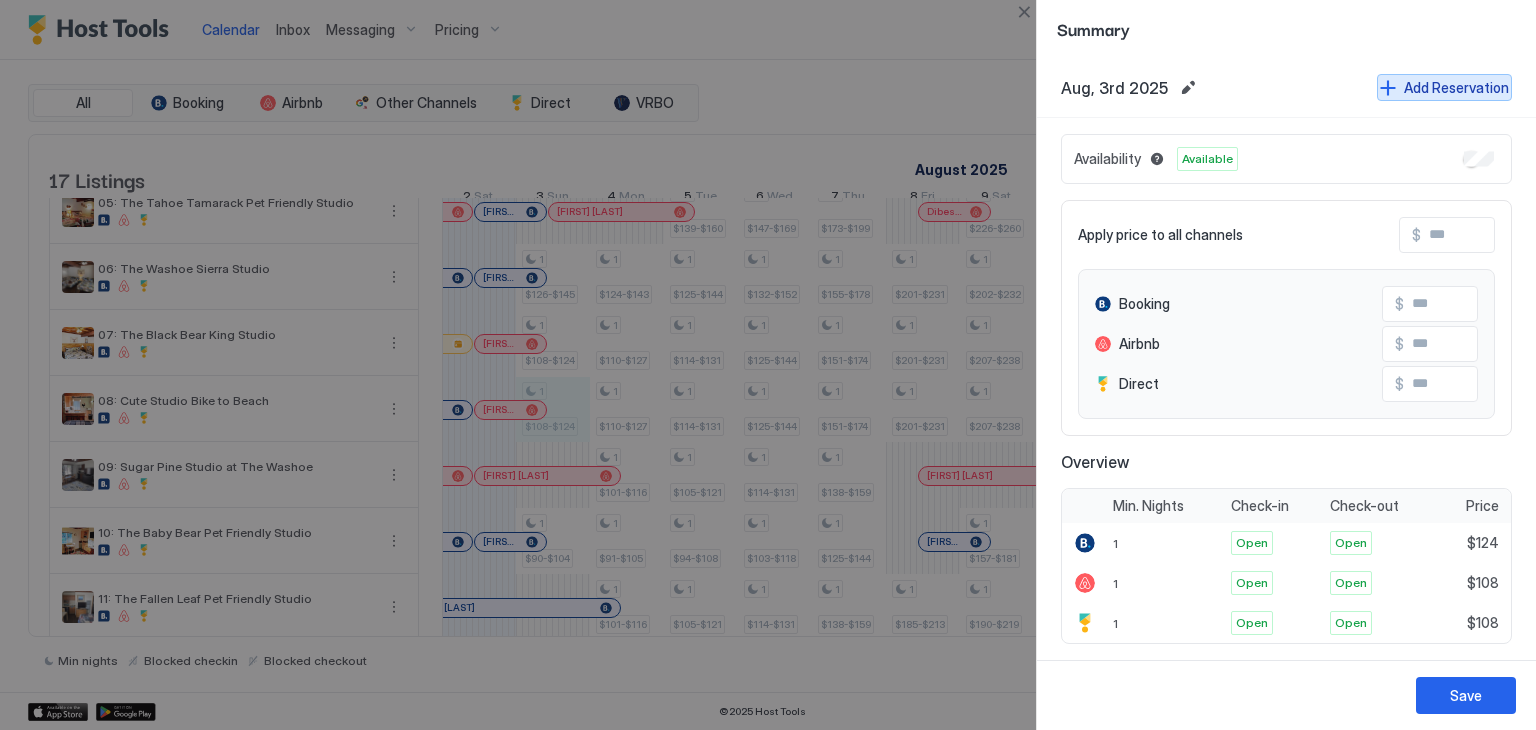click on "Add Reservation" at bounding box center [1456, 87] 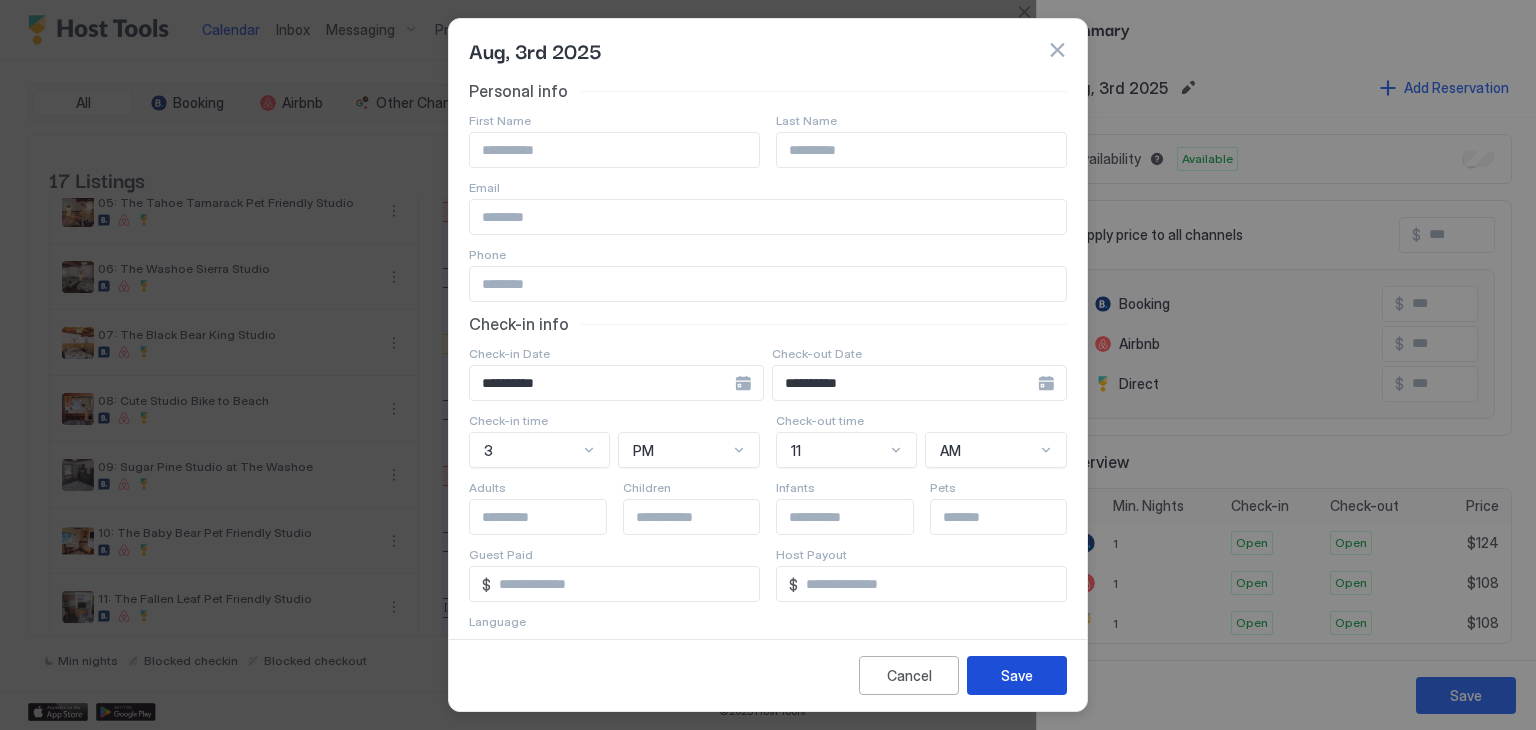 click on "Save" at bounding box center (1017, 675) 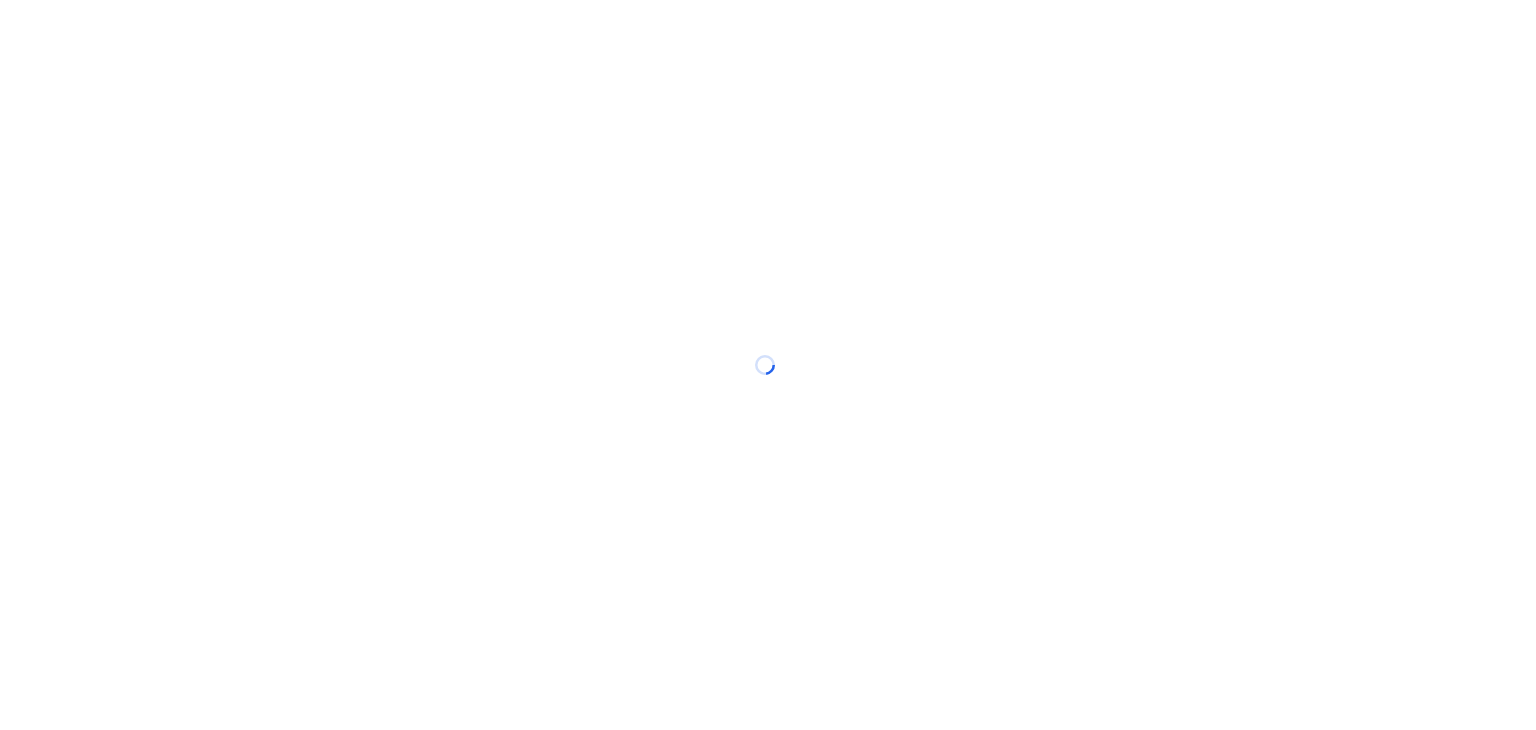 scroll, scrollTop: 0, scrollLeft: 0, axis: both 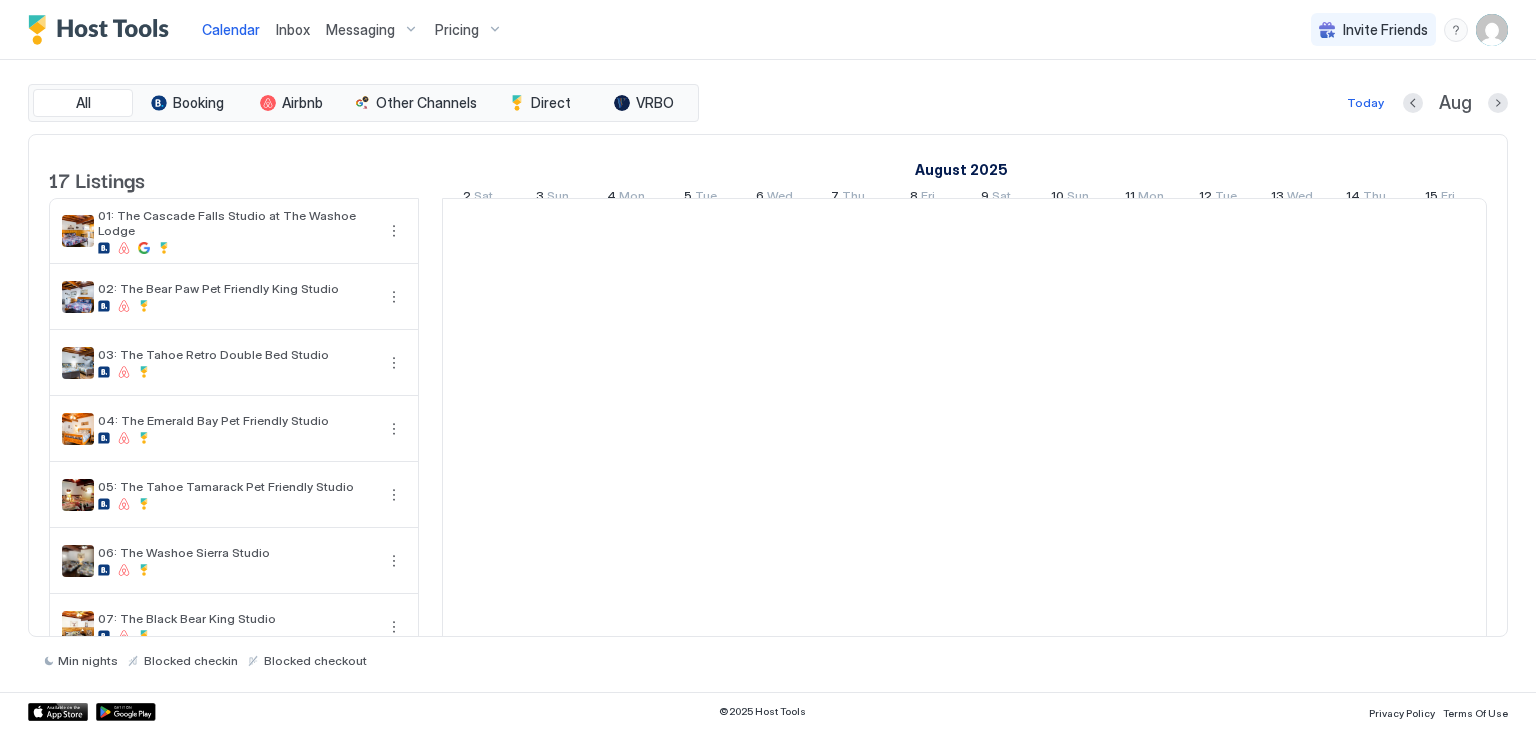 click on "Inbox" at bounding box center [293, 29] 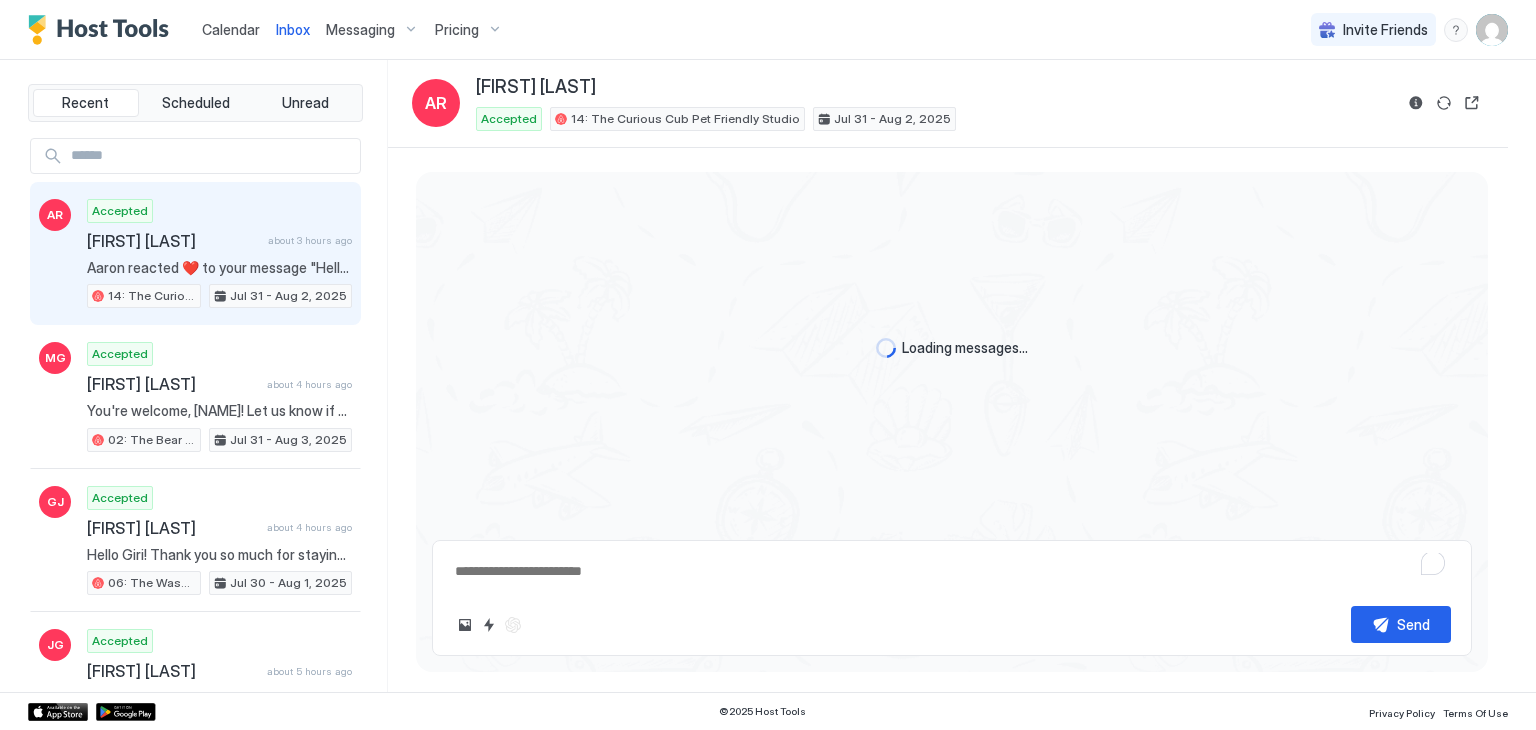 scroll, scrollTop: 952, scrollLeft: 0, axis: vertical 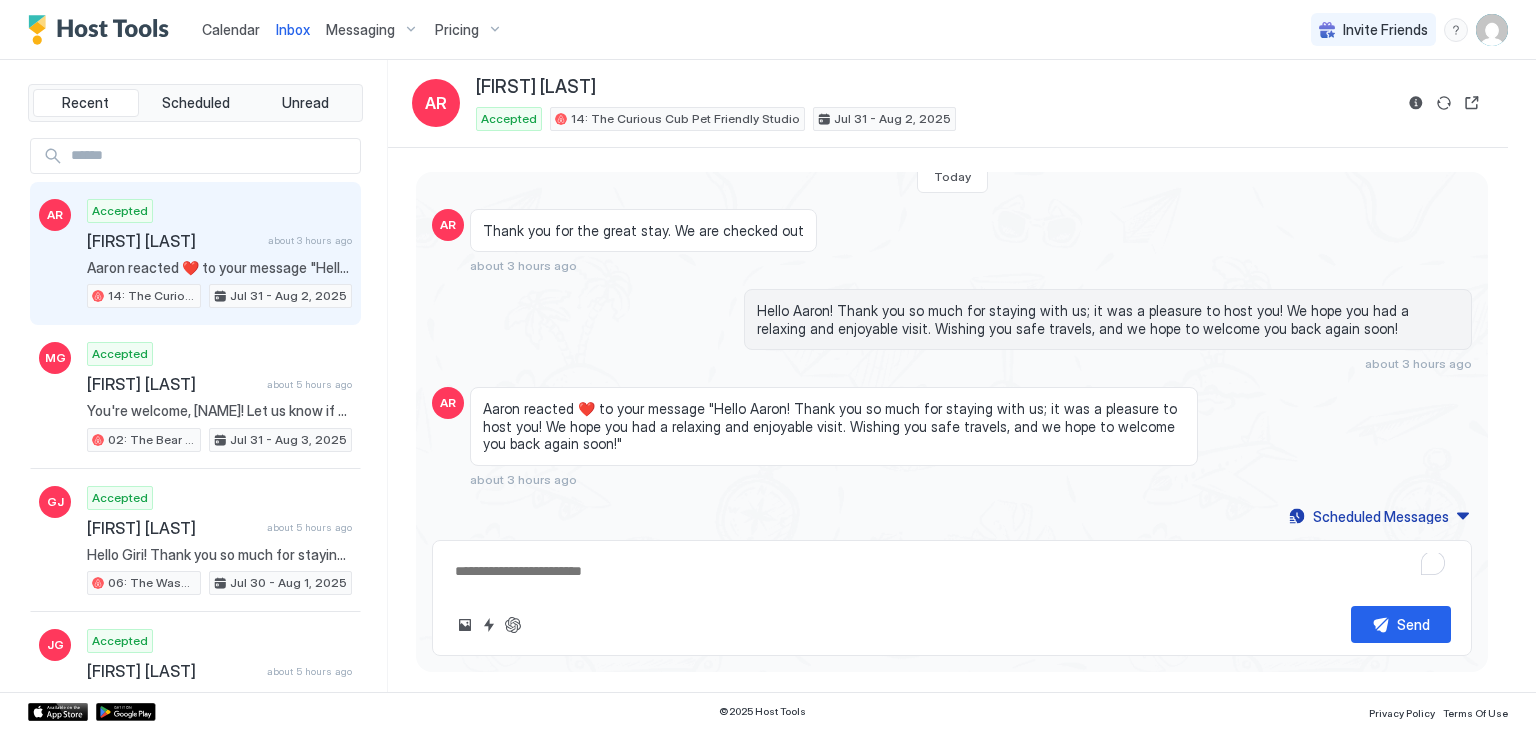 type on "*" 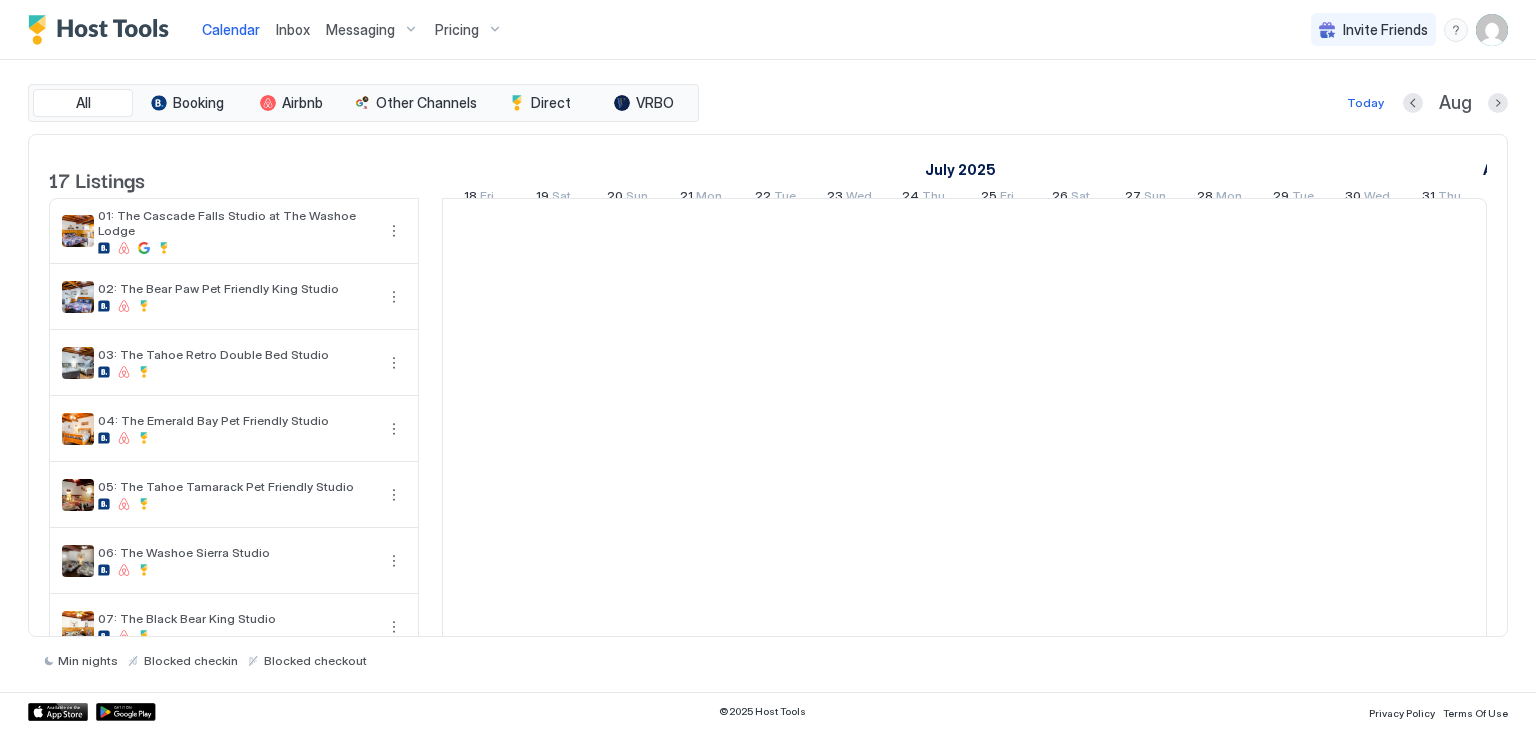 scroll, scrollTop: 0, scrollLeft: 1111, axis: horizontal 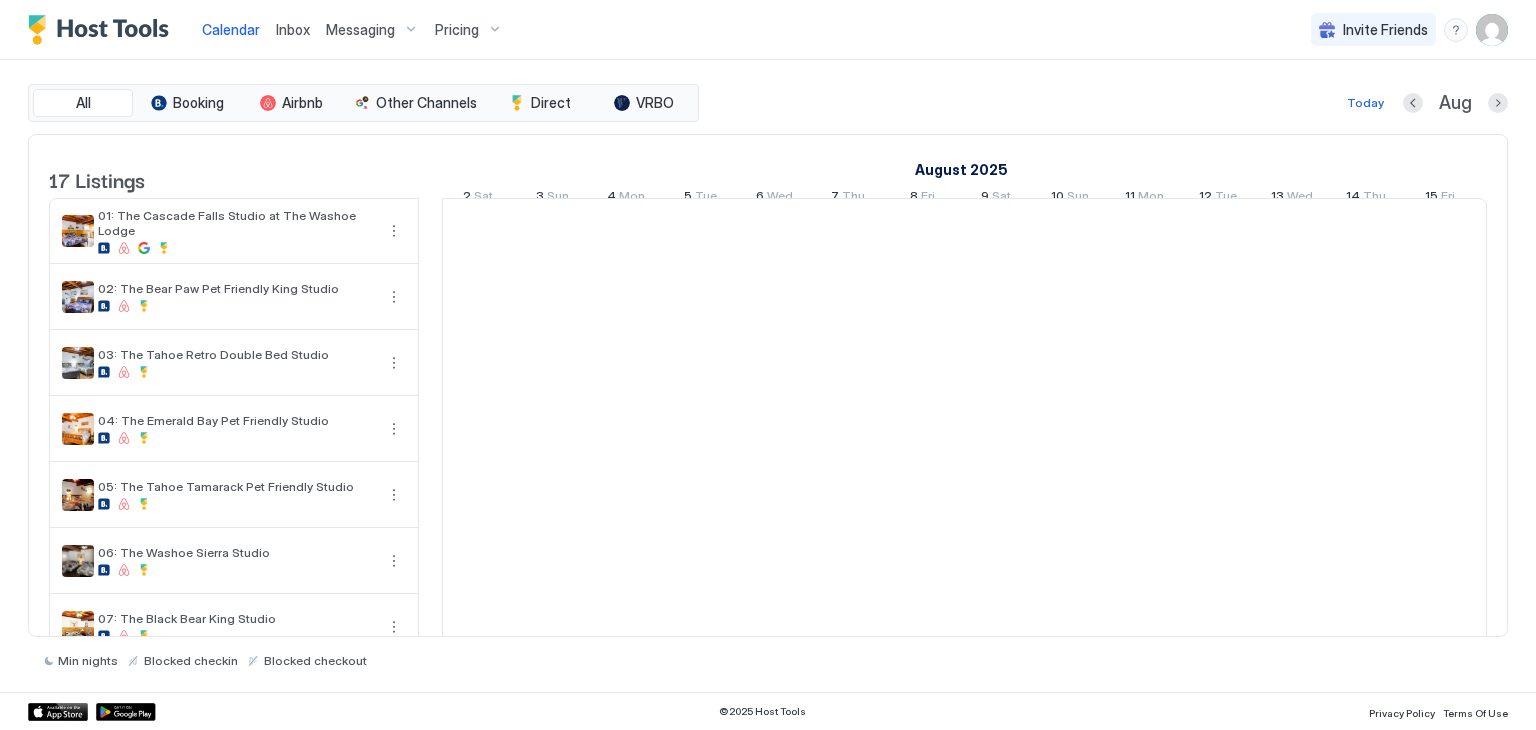 click on "Inbox" at bounding box center [293, 29] 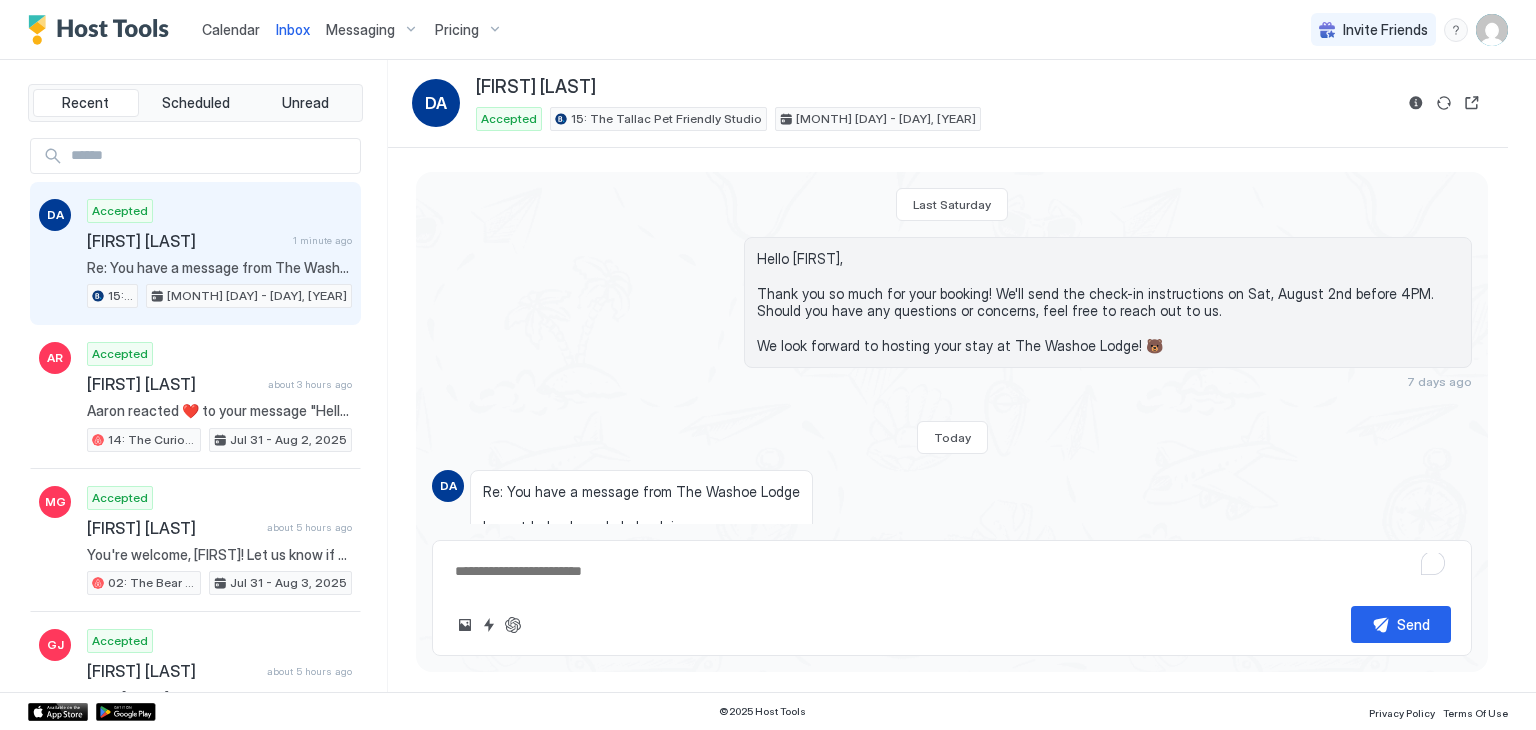 scroll, scrollTop: 120, scrollLeft: 0, axis: vertical 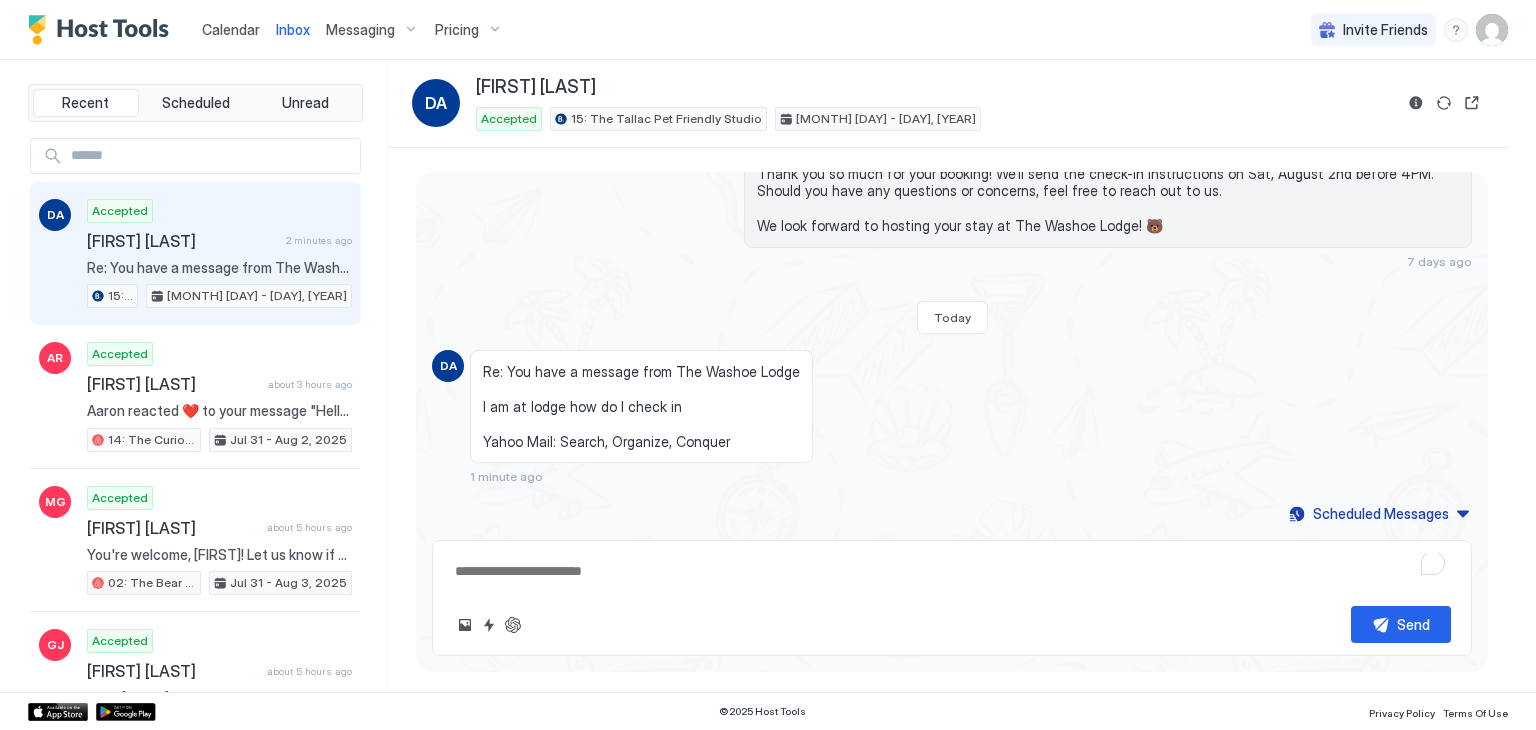 click on "Calendar" at bounding box center [231, 29] 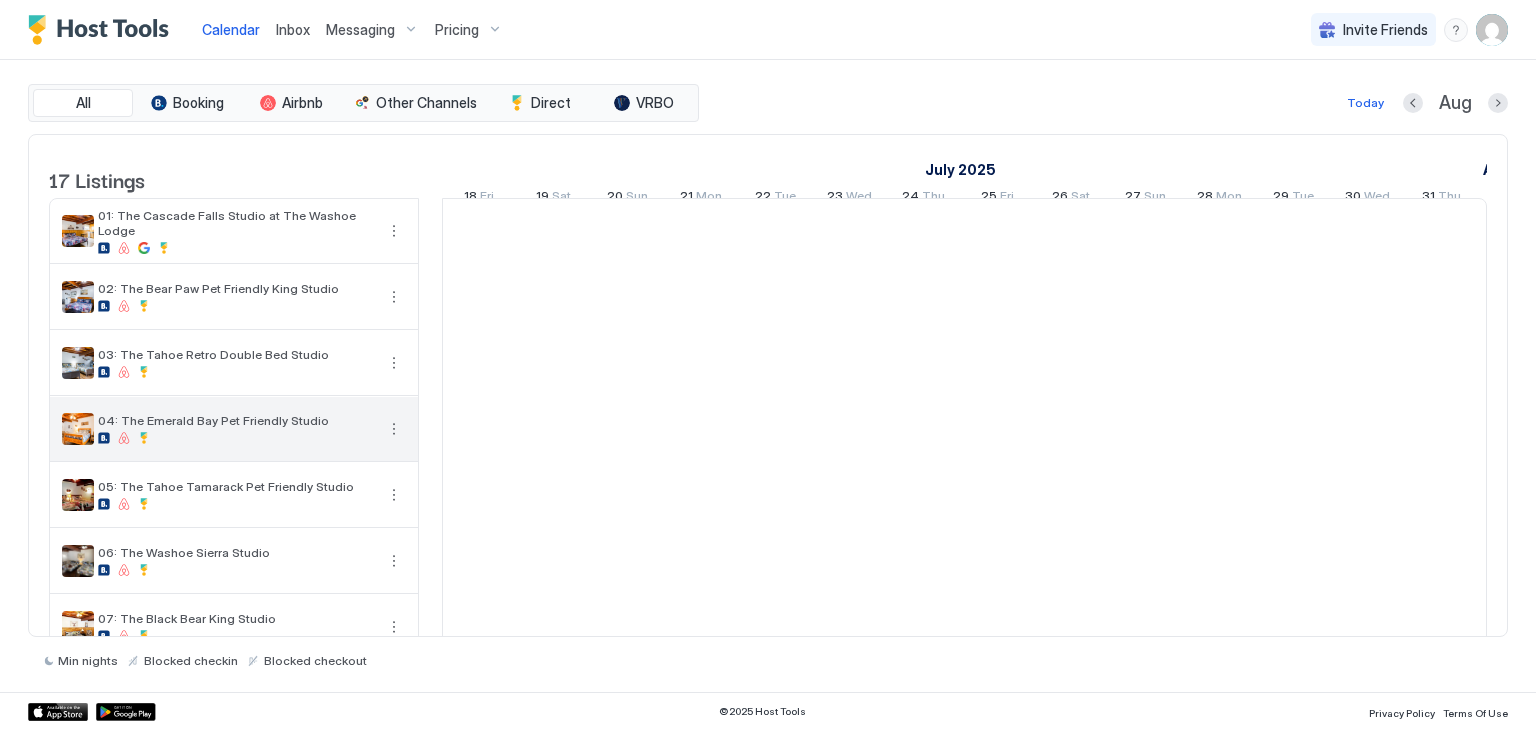 scroll, scrollTop: 0, scrollLeft: 1111, axis: horizontal 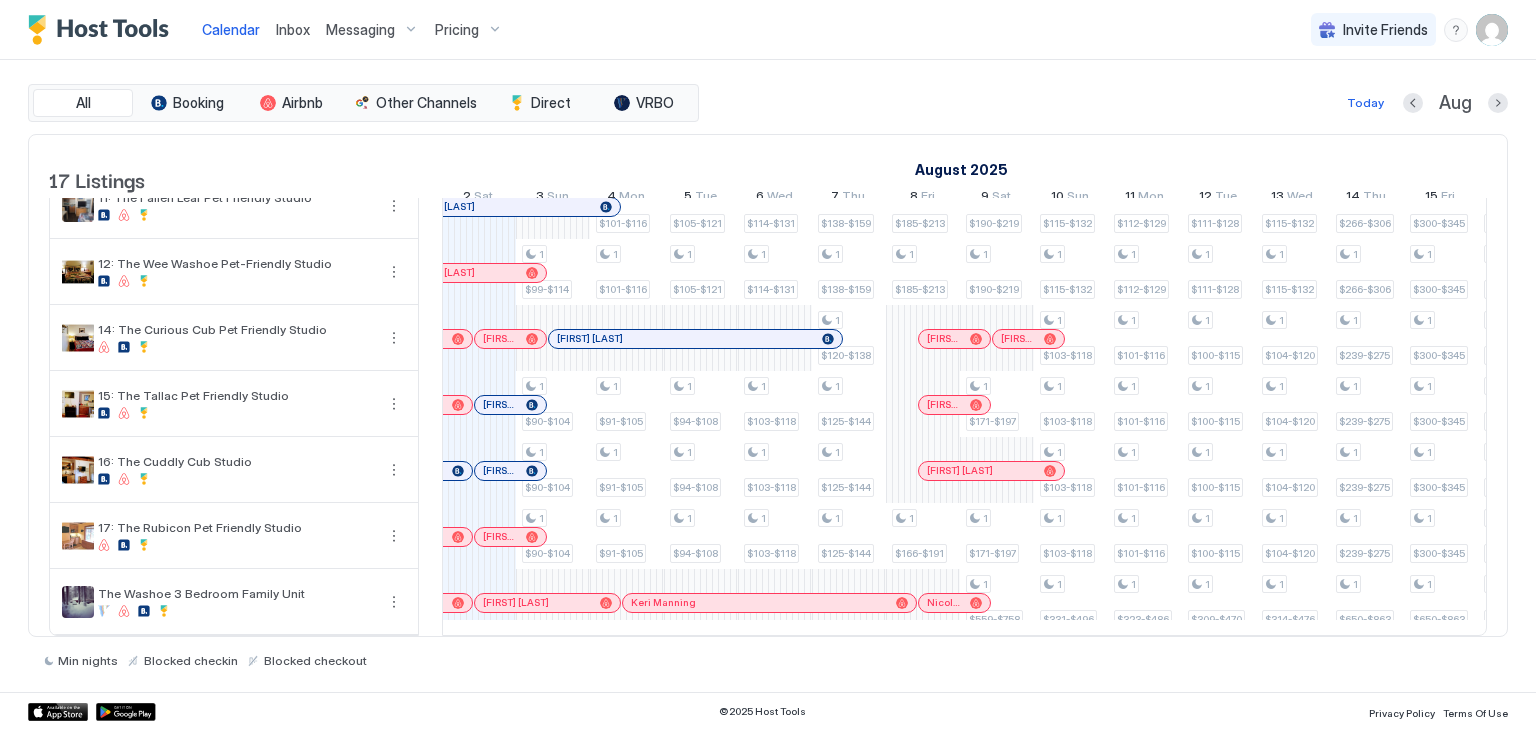 click on "Inbox" at bounding box center (293, 29) 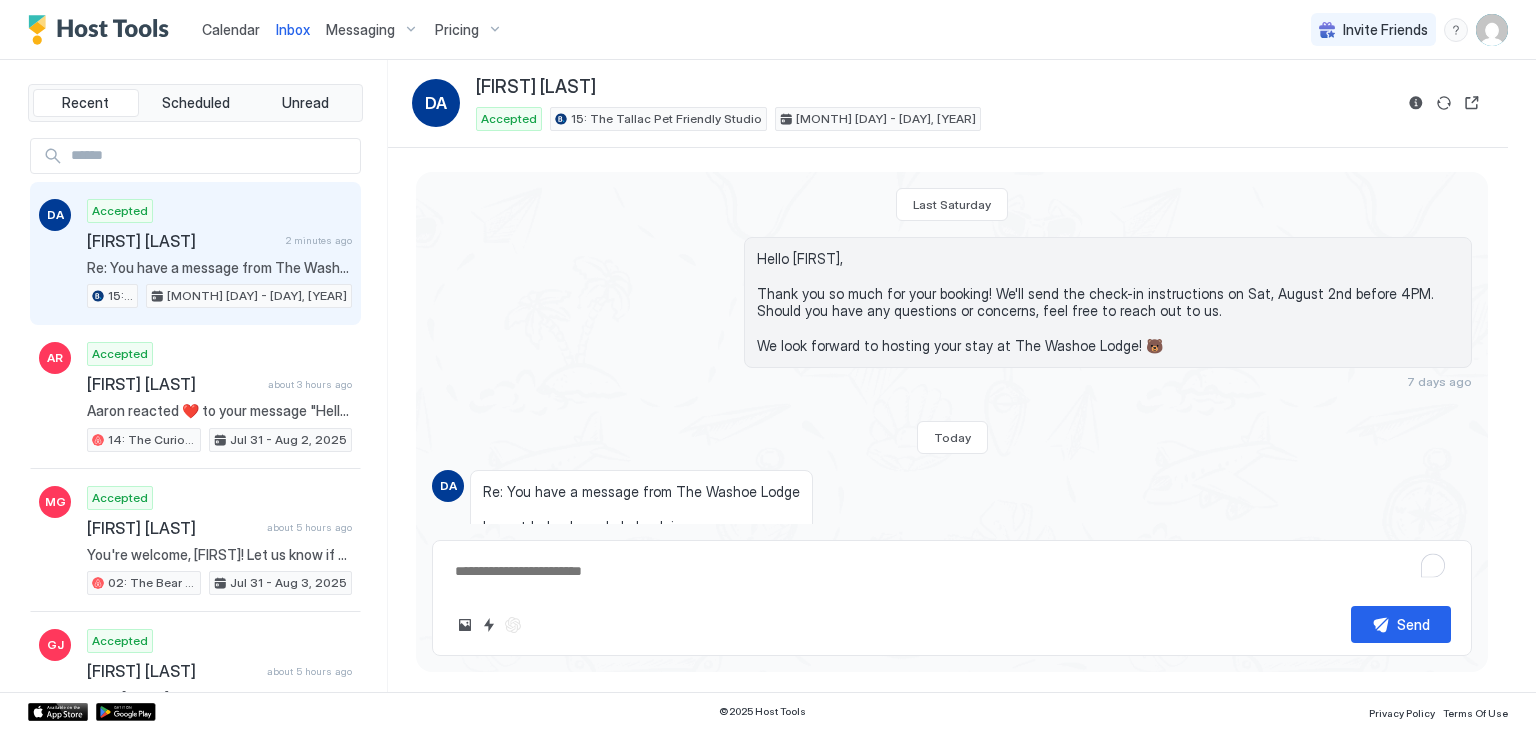 scroll, scrollTop: 120, scrollLeft: 0, axis: vertical 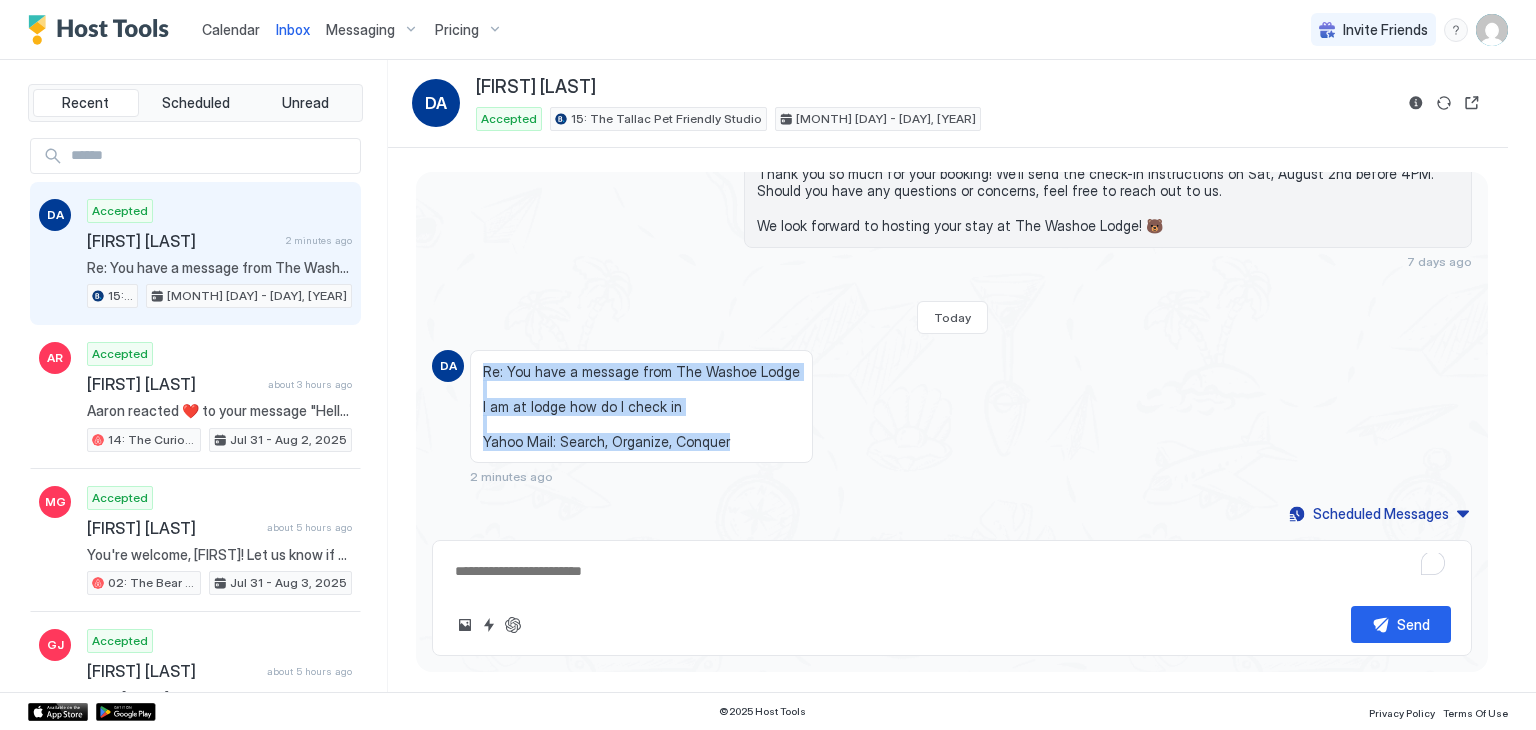 drag, startPoint x: 724, startPoint y: 440, endPoint x: 475, endPoint y: 365, distance: 260.05 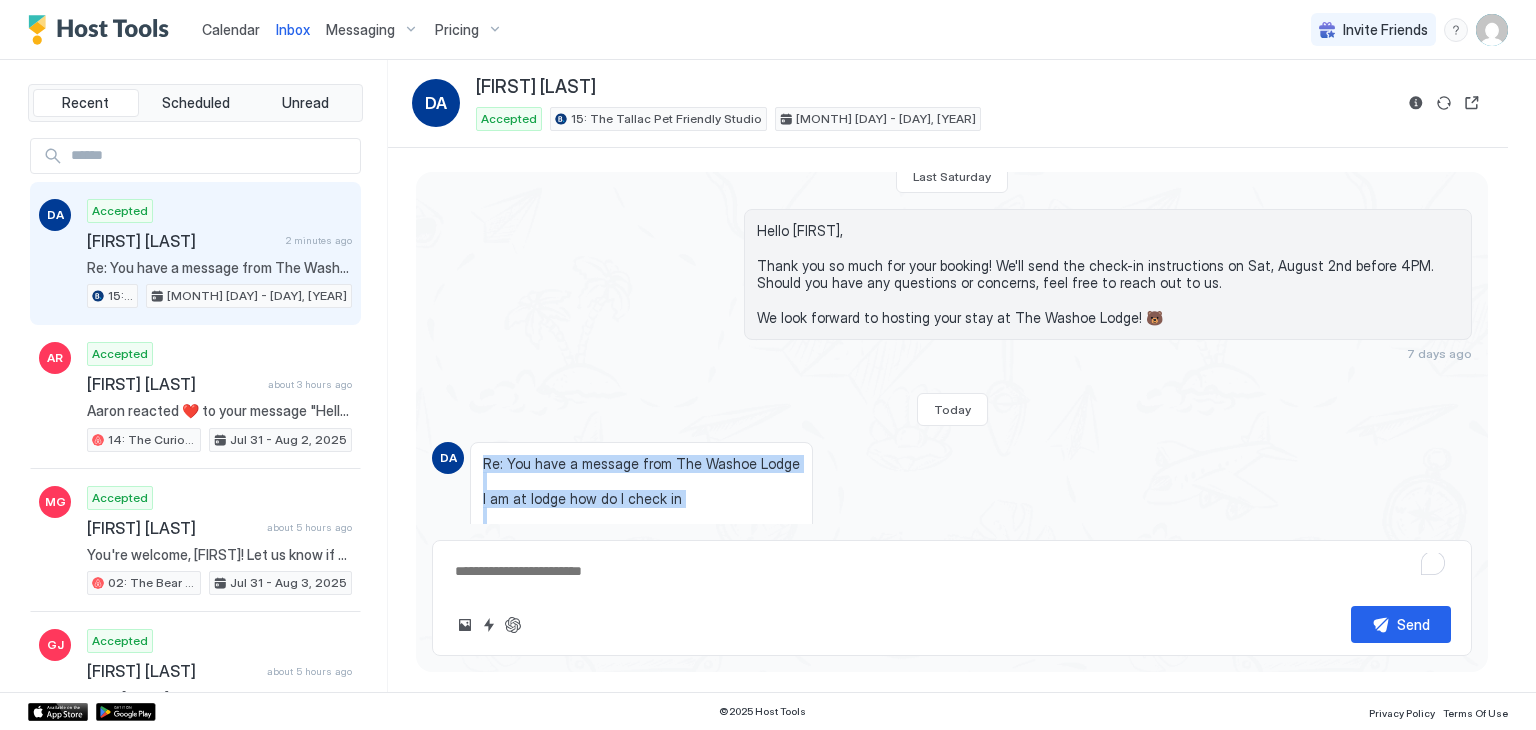 scroll, scrollTop: 120, scrollLeft: 0, axis: vertical 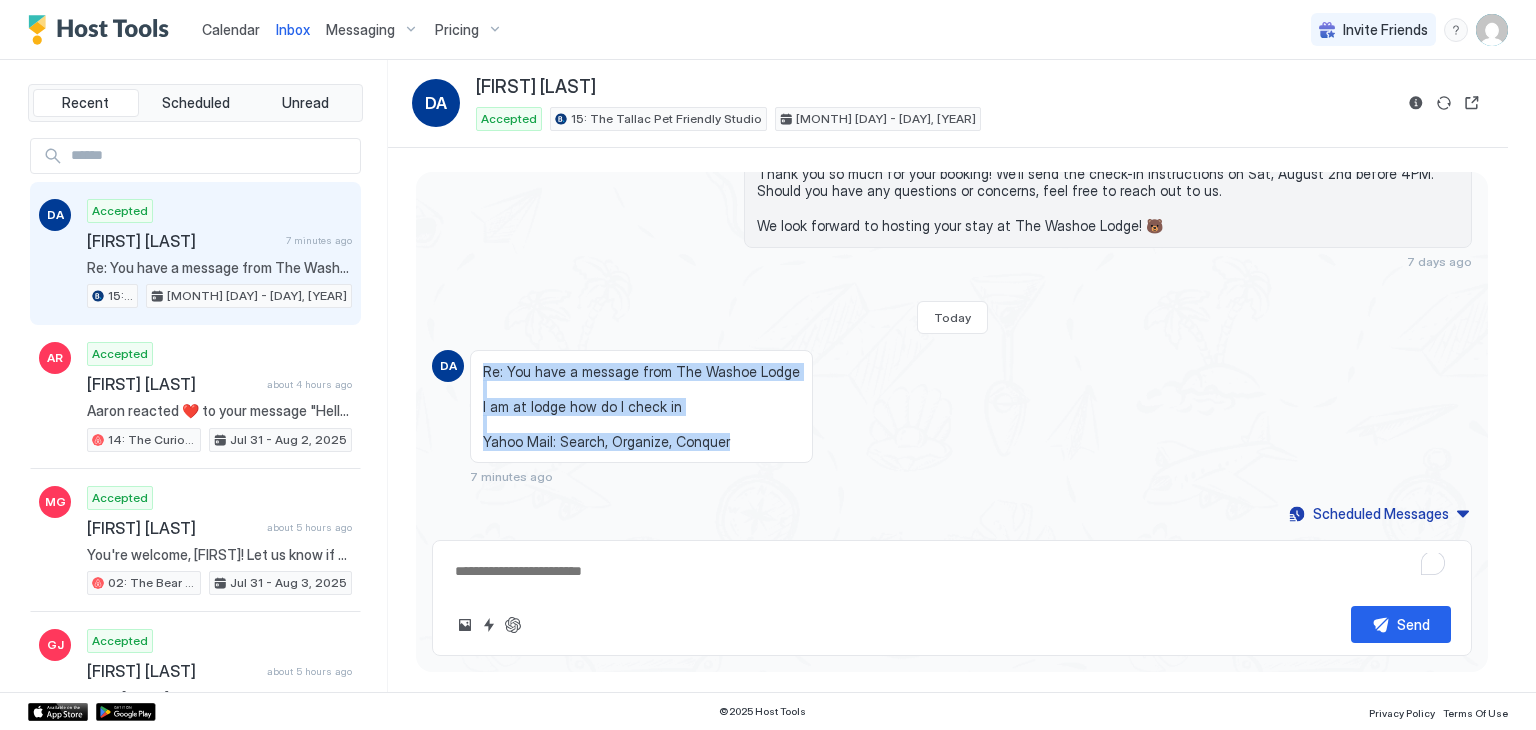 click on "Calendar" at bounding box center (231, 29) 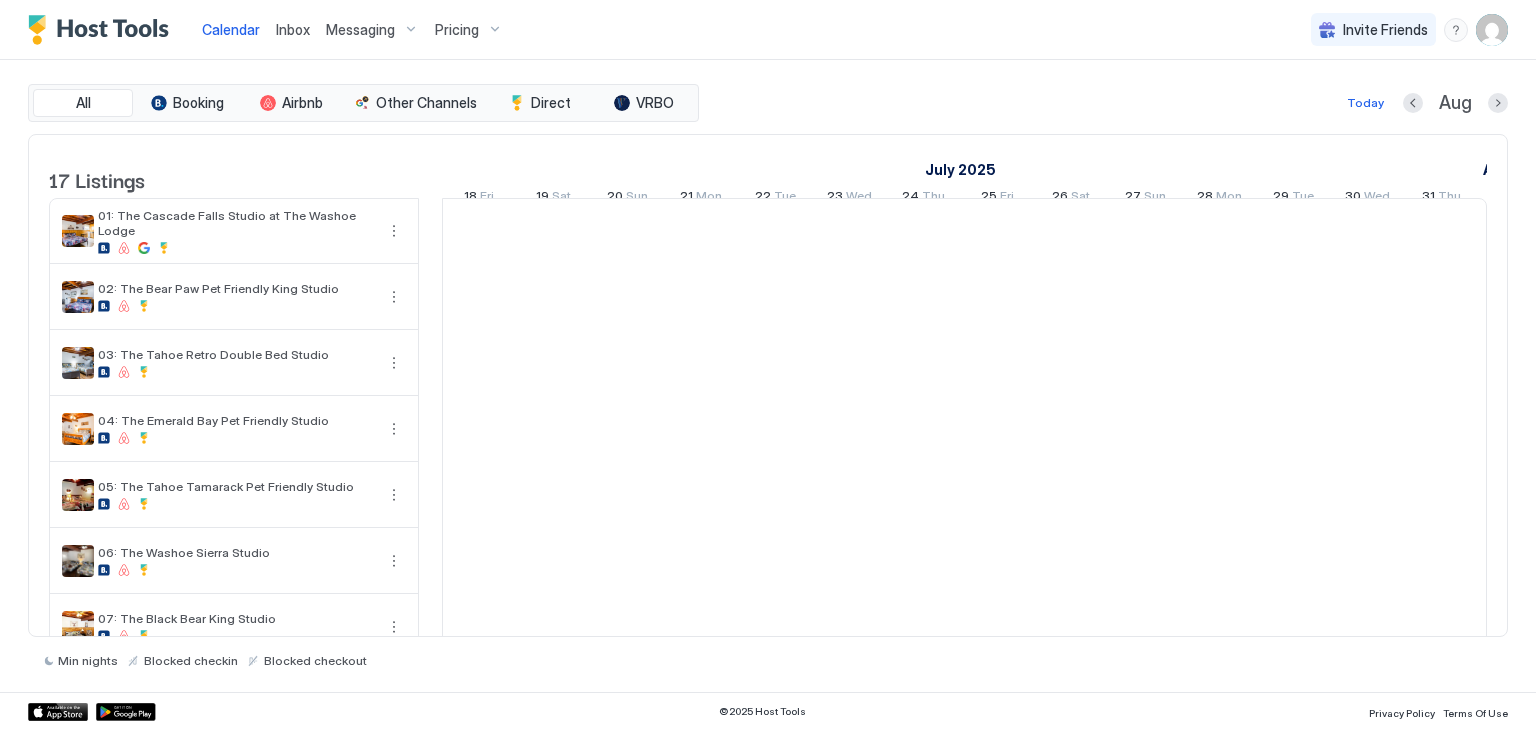 scroll, scrollTop: 0, scrollLeft: 1111, axis: horizontal 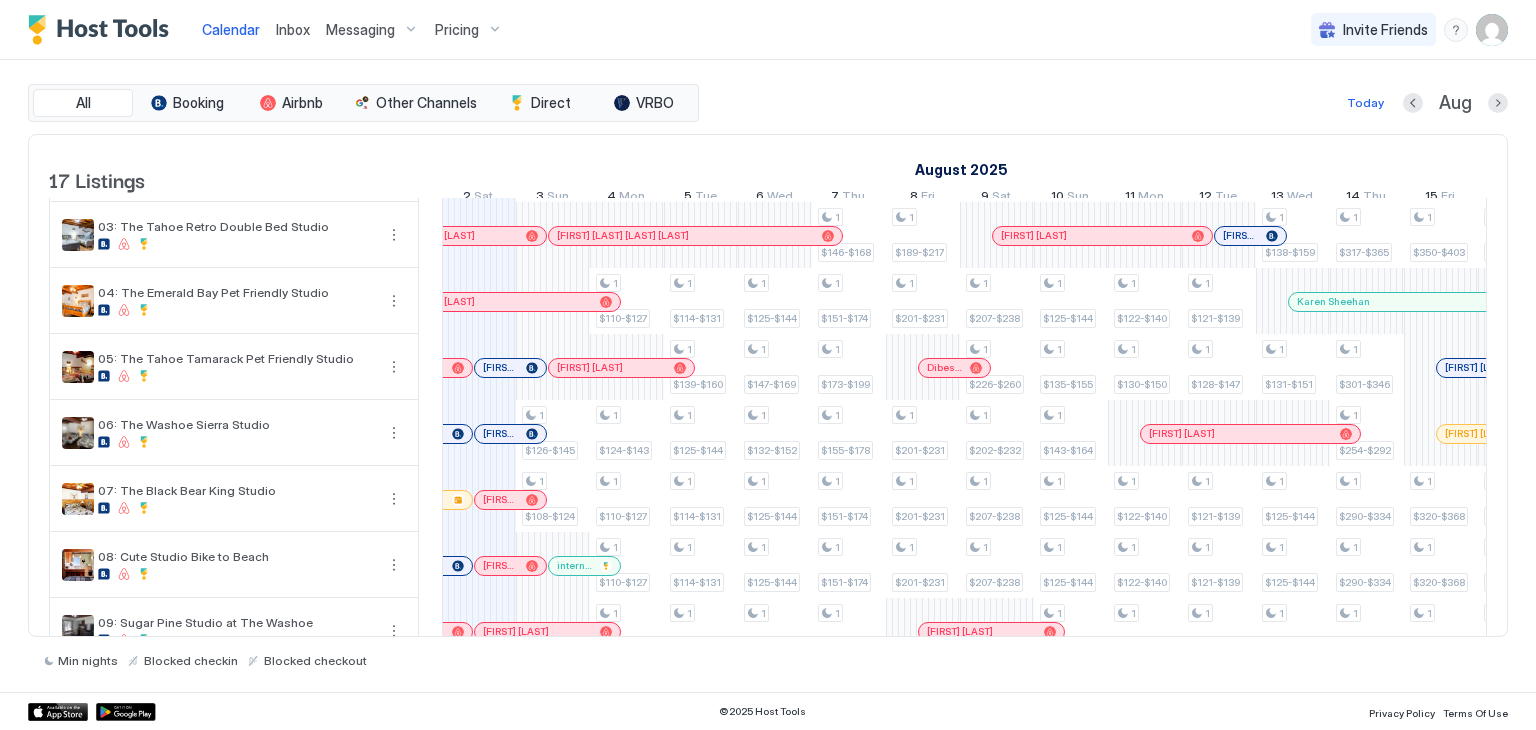 click at bounding box center [497, 434] 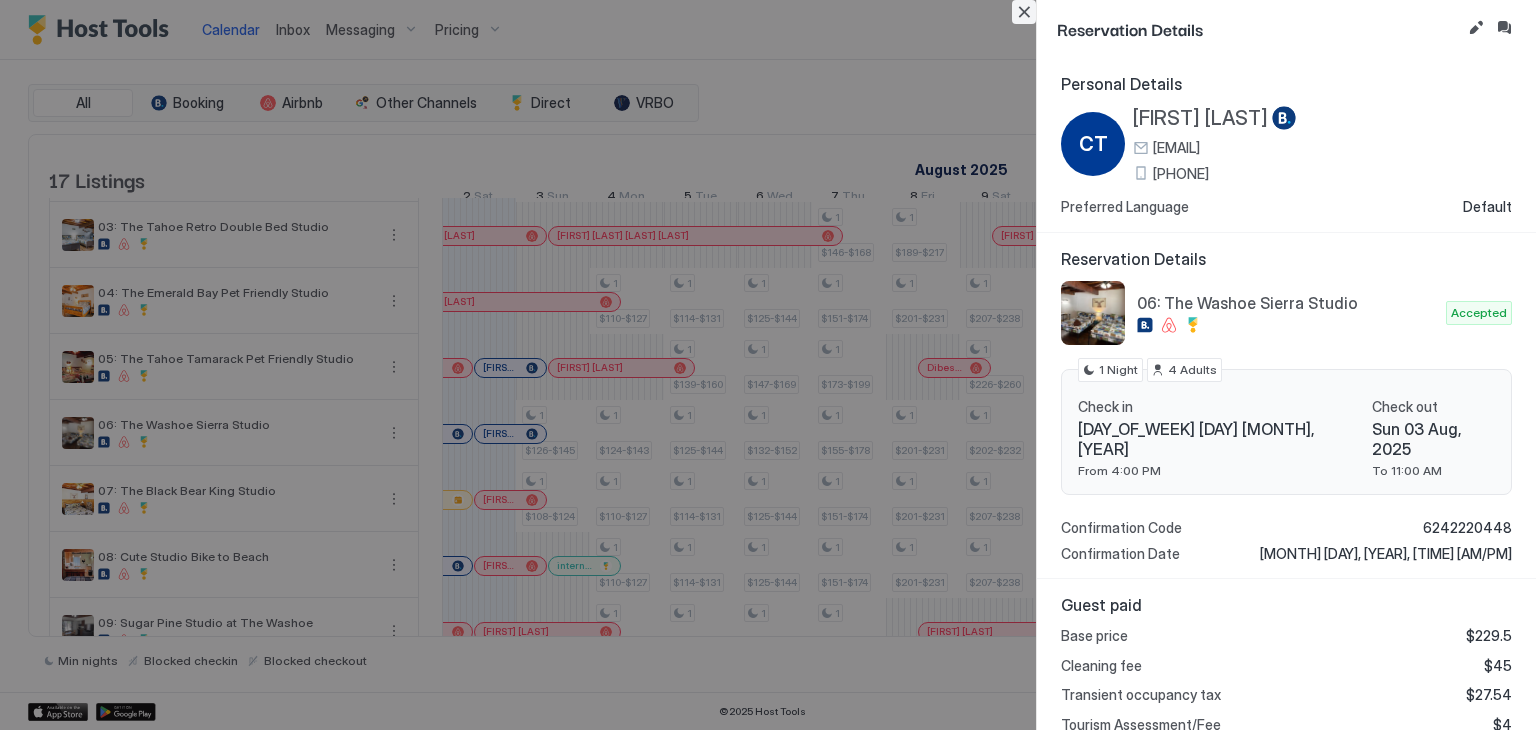 click at bounding box center [1024, 12] 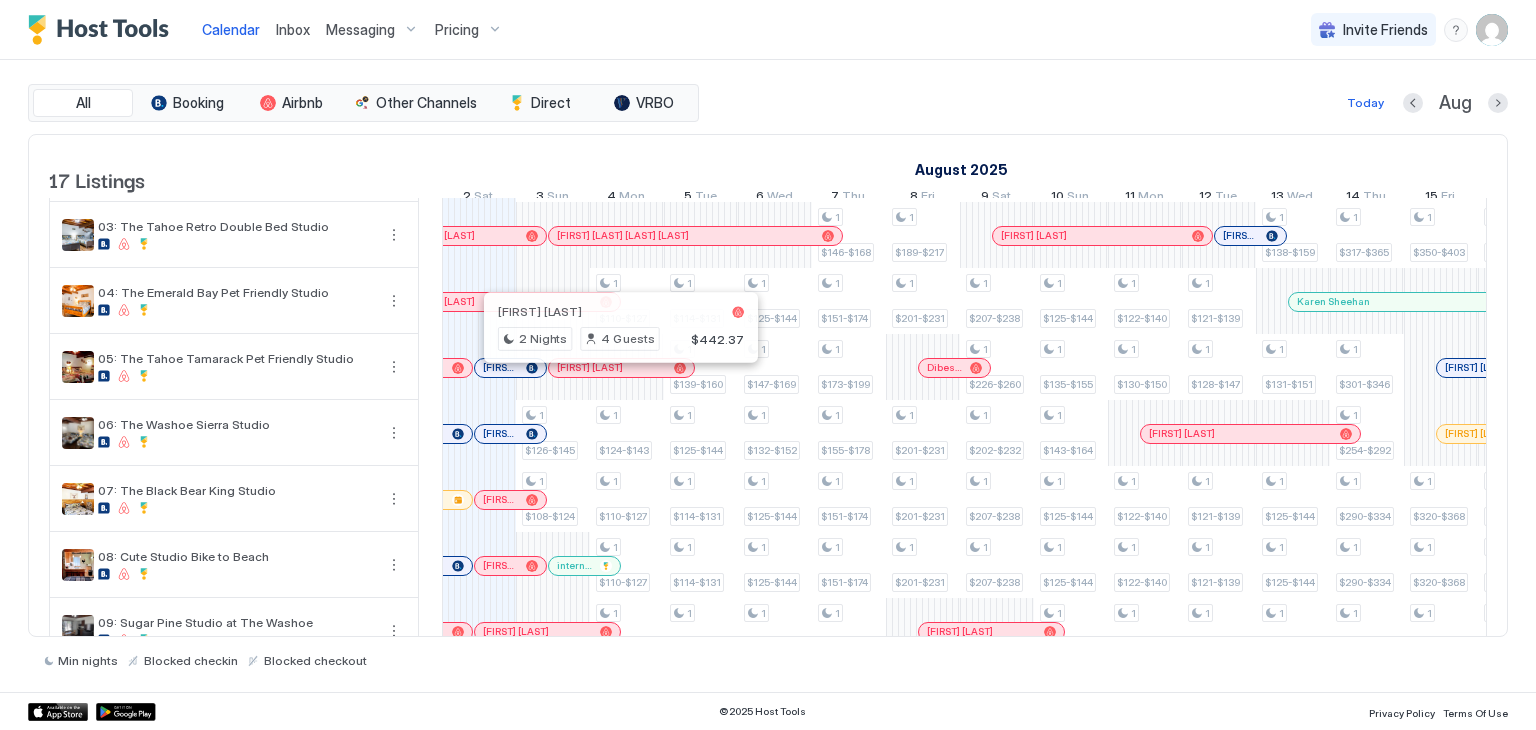 scroll, scrollTop: 0, scrollLeft: 1072, axis: horizontal 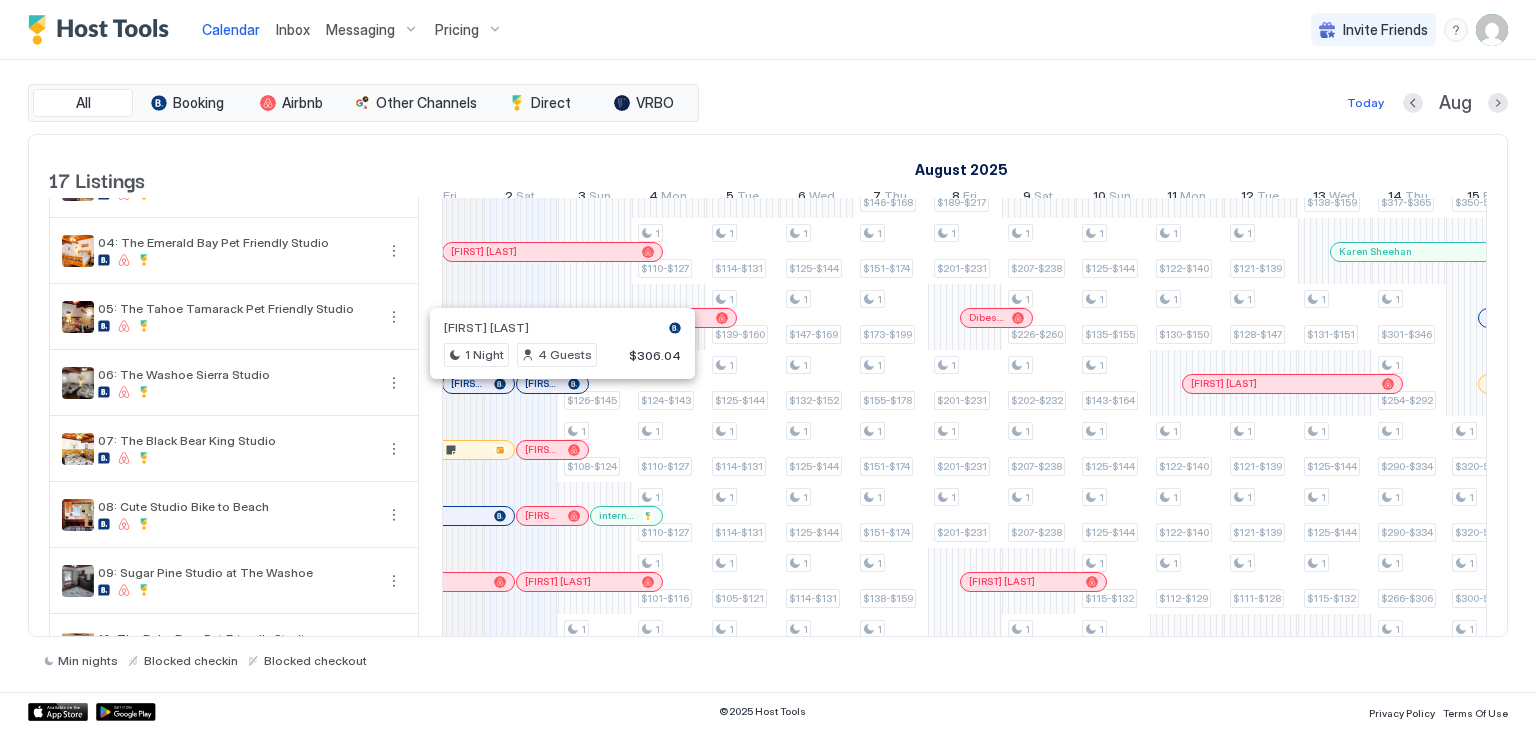 click at bounding box center (556, 384) 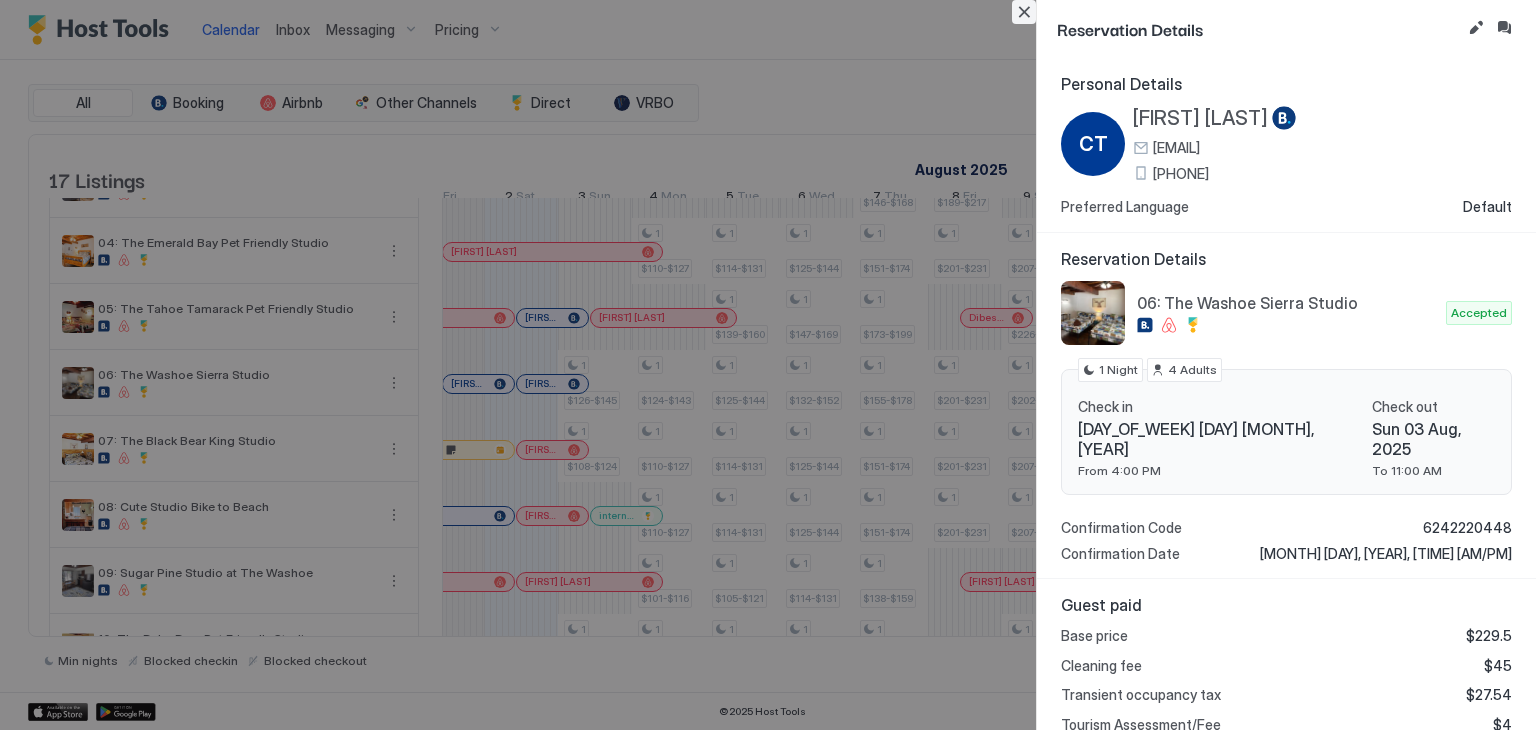 click at bounding box center (1024, 12) 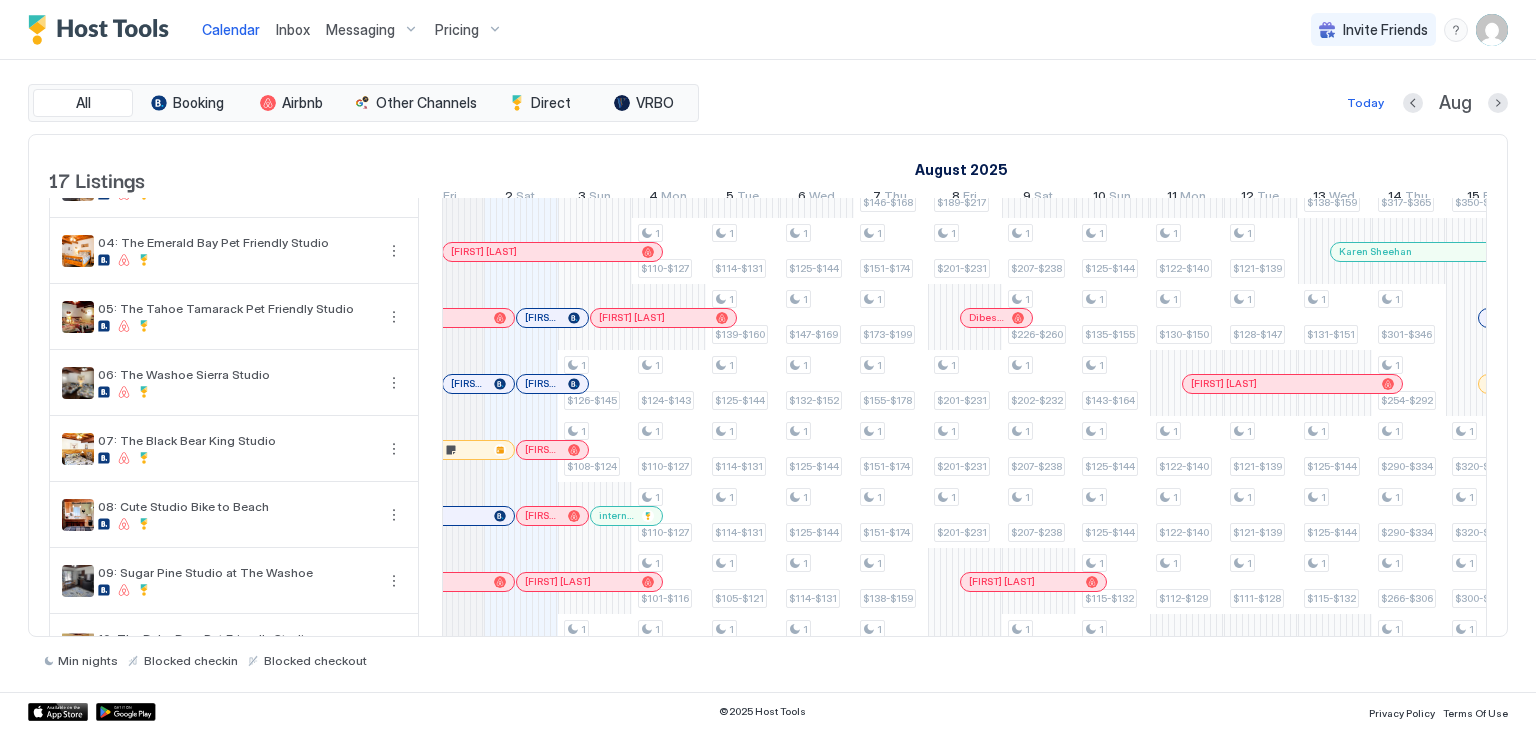 click on "Inbox" at bounding box center [293, 29] 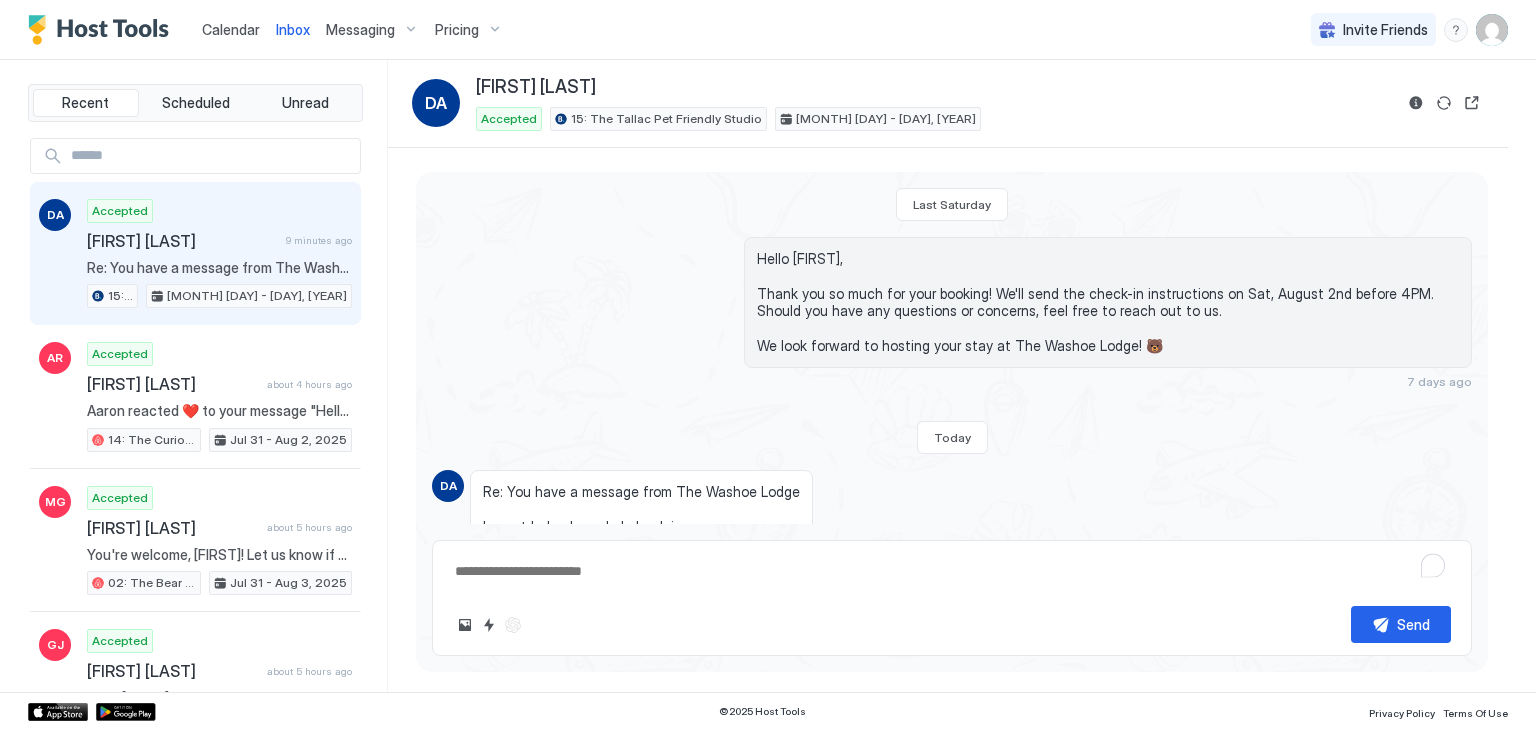 scroll, scrollTop: 120, scrollLeft: 0, axis: vertical 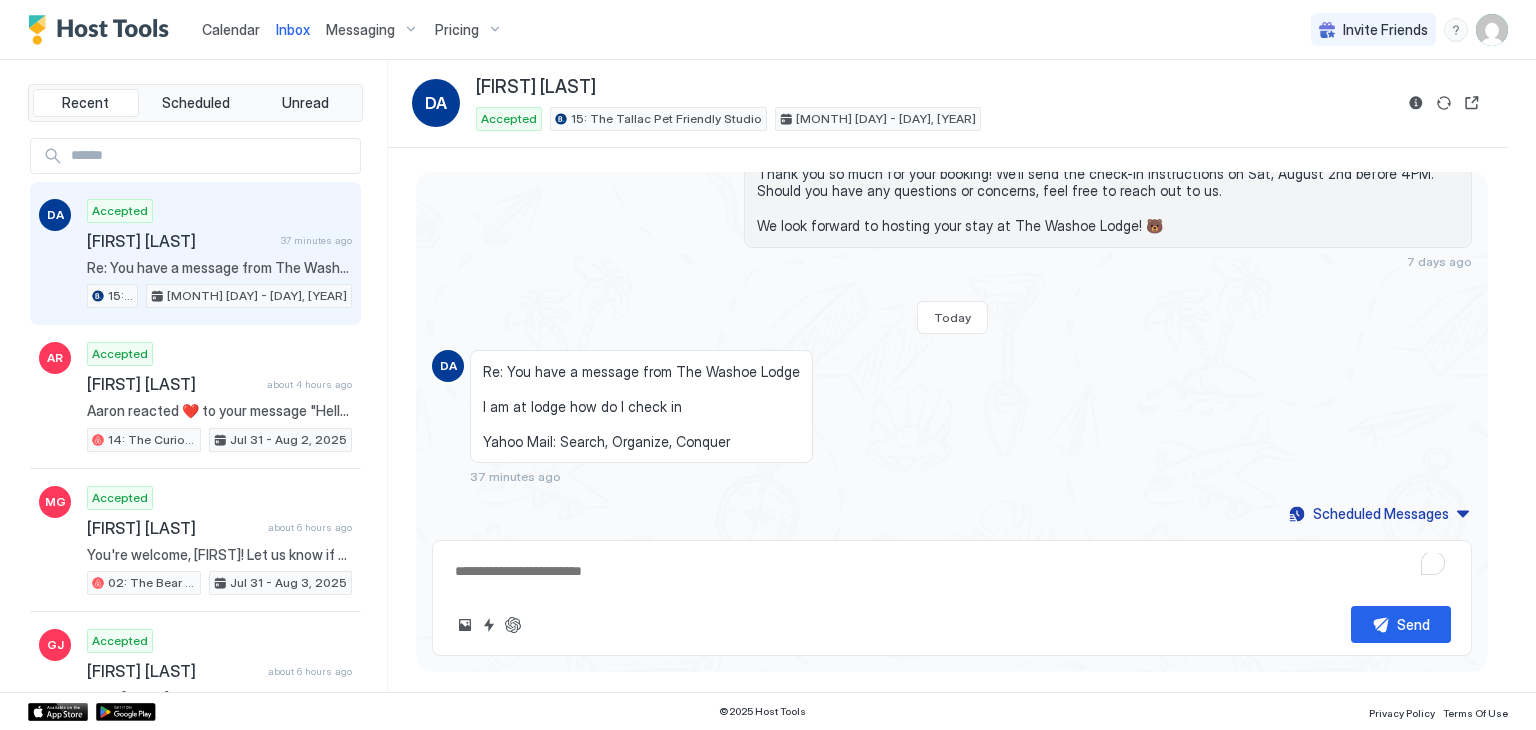 type on "*" 